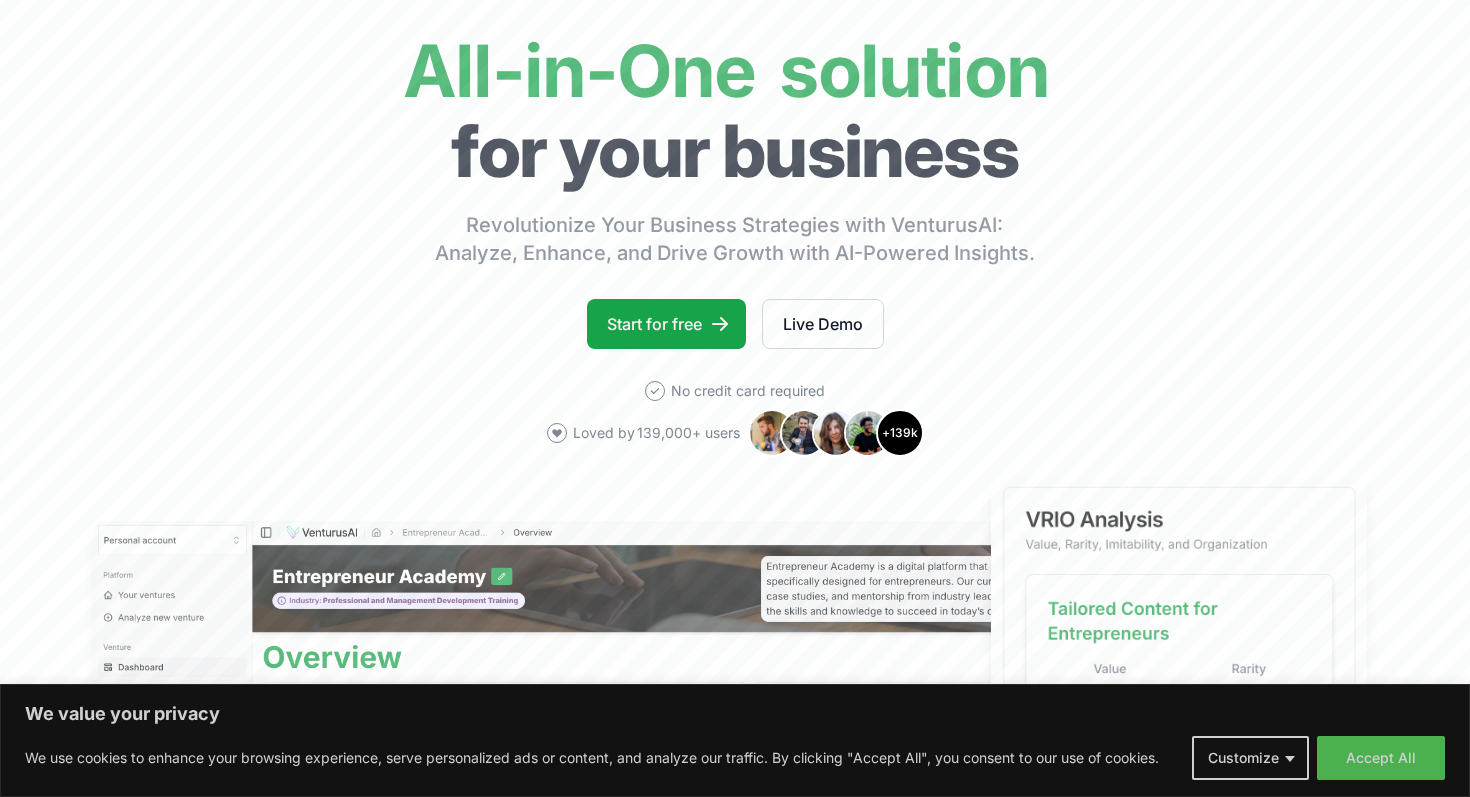 scroll, scrollTop: 0, scrollLeft: 0, axis: both 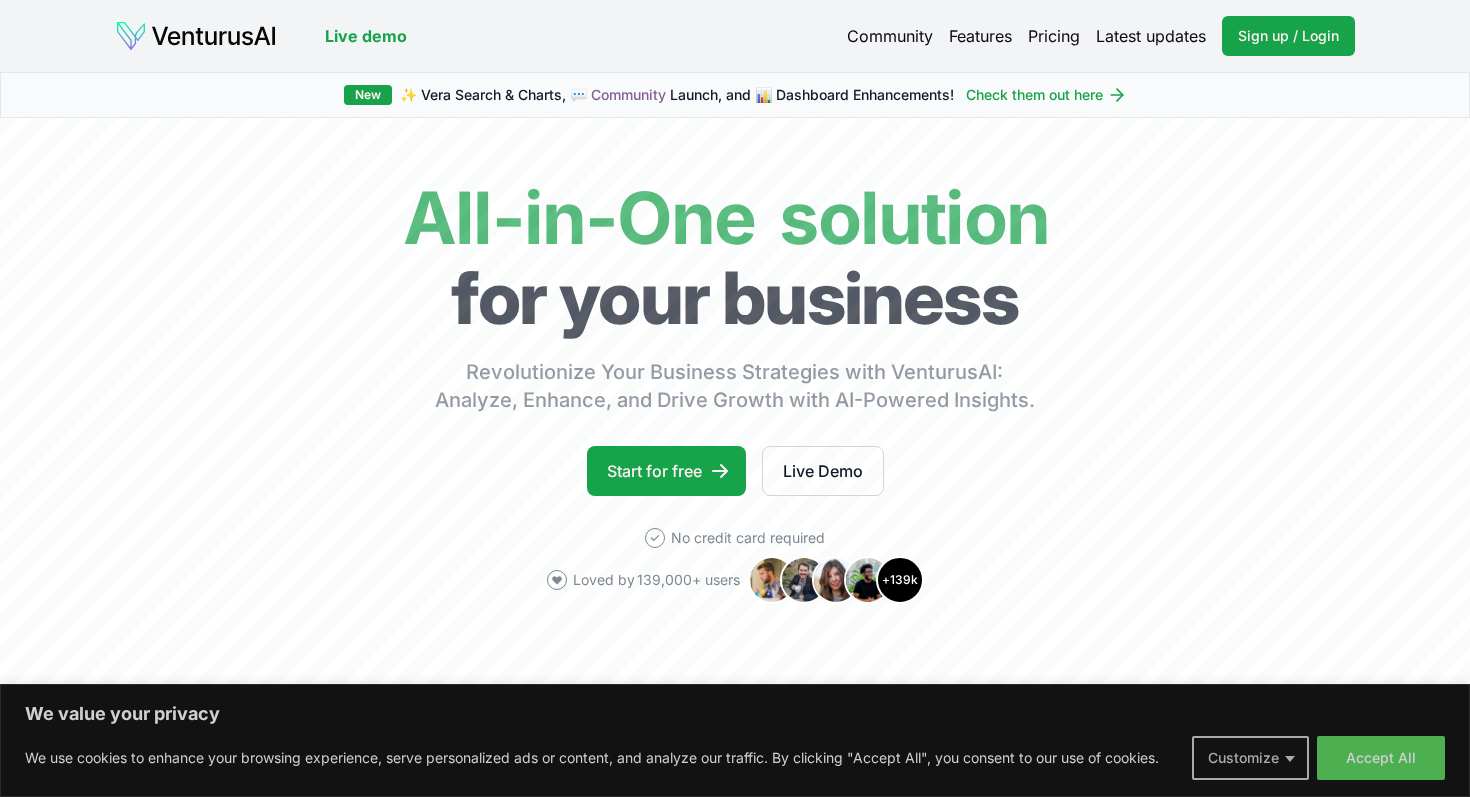 click on "Customize" at bounding box center [1250, 758] 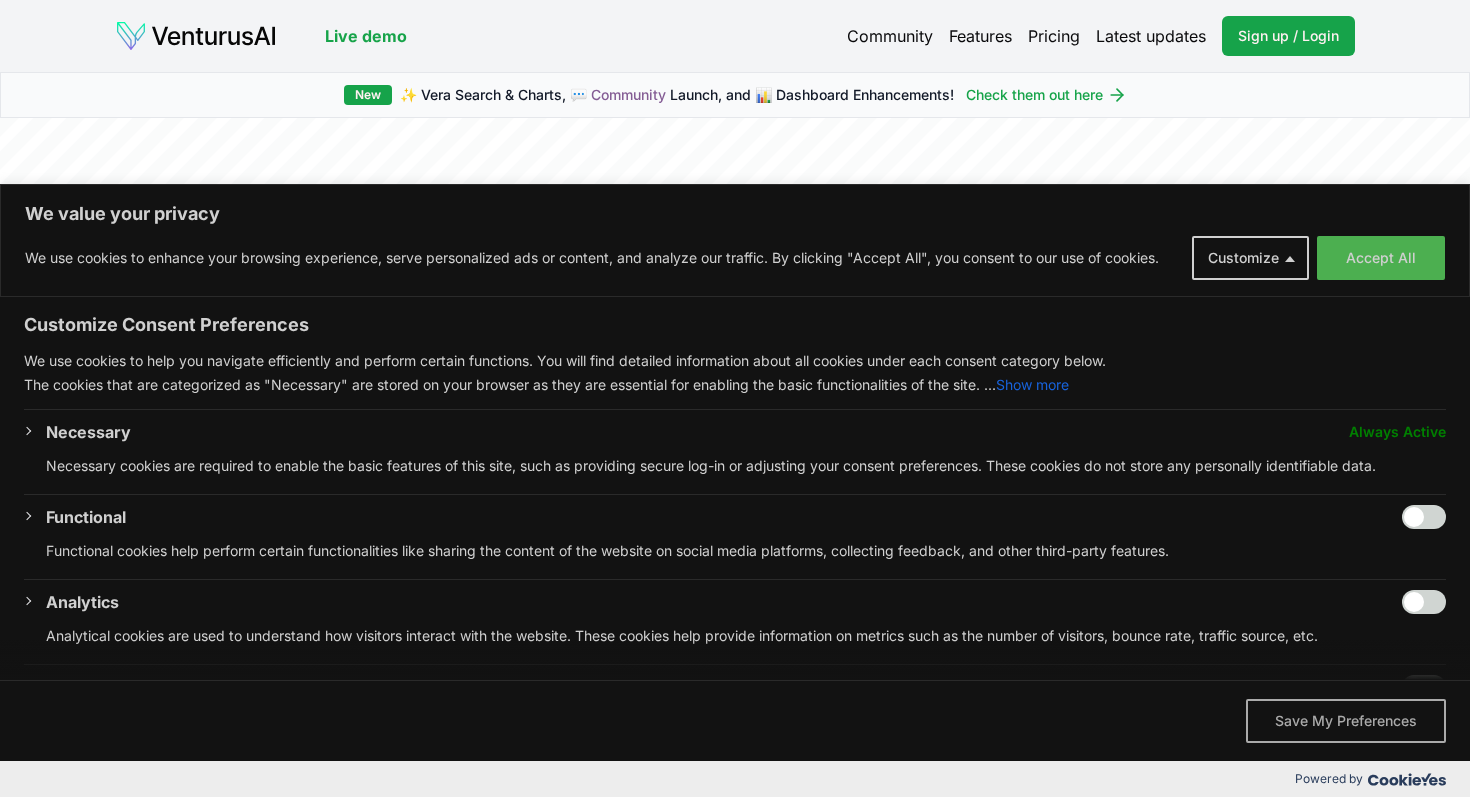 click on "Save My Preferences" at bounding box center [1346, 721] 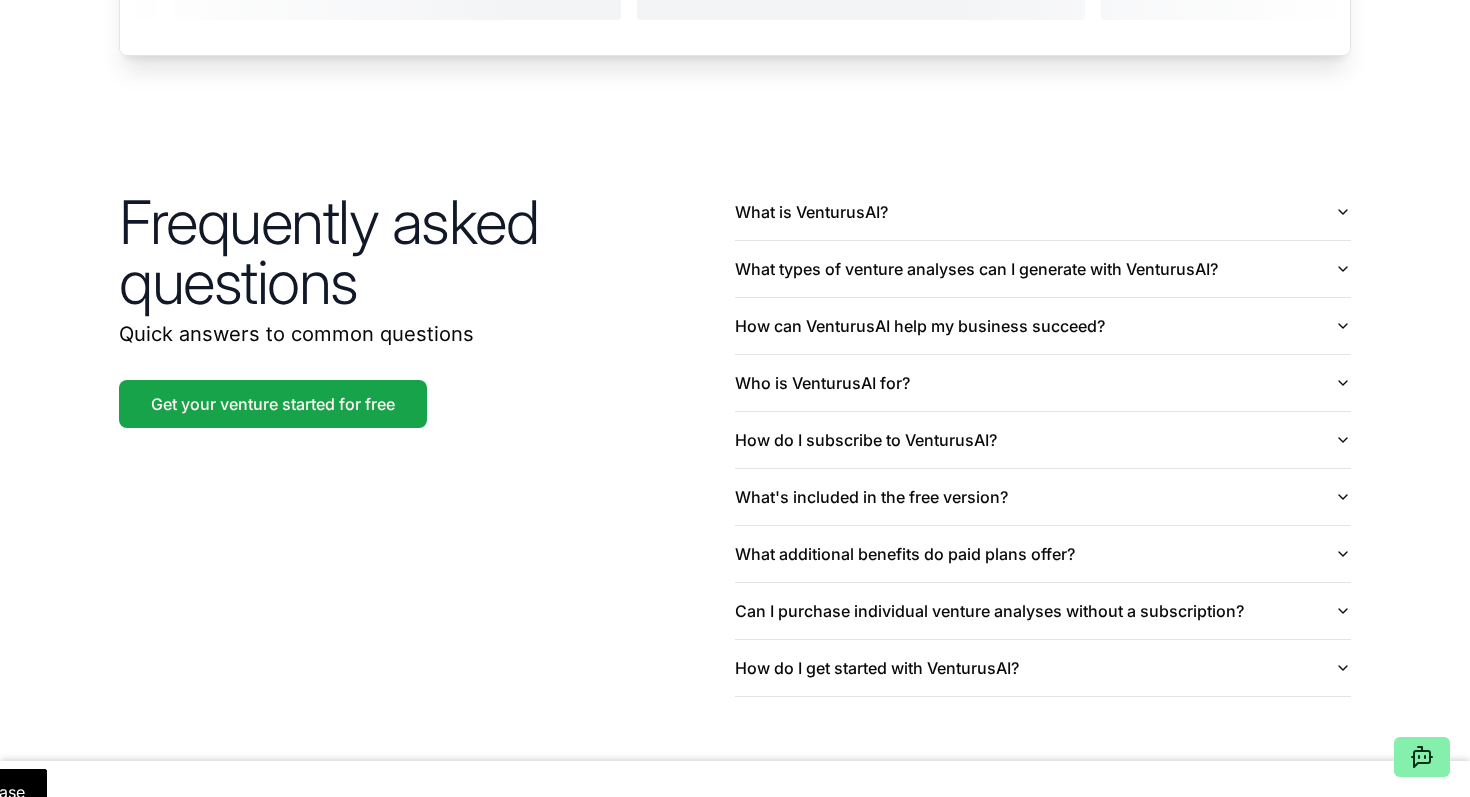 scroll, scrollTop: 4624, scrollLeft: 0, axis: vertical 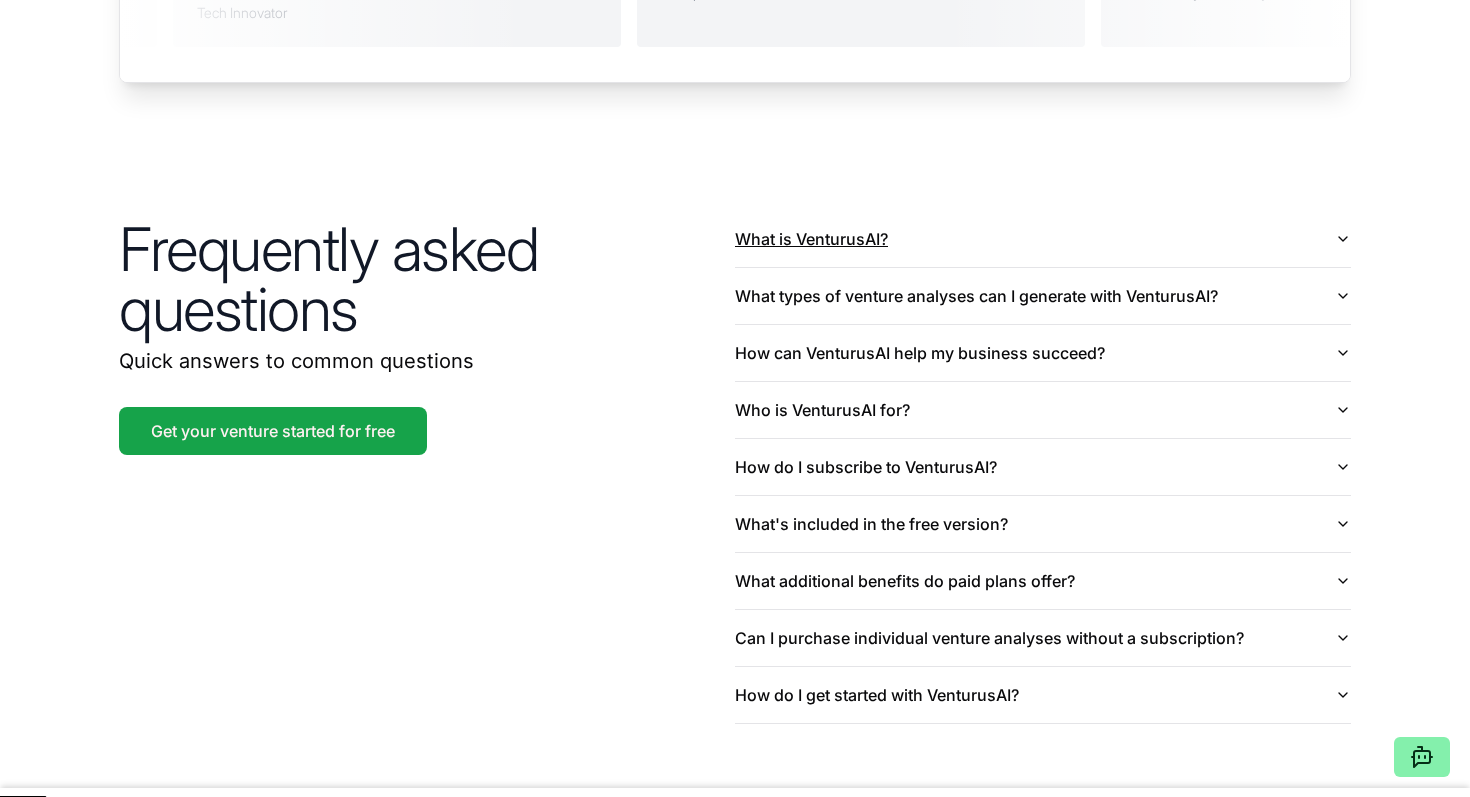 click on "What is VenturusAI?" at bounding box center (1043, 239) 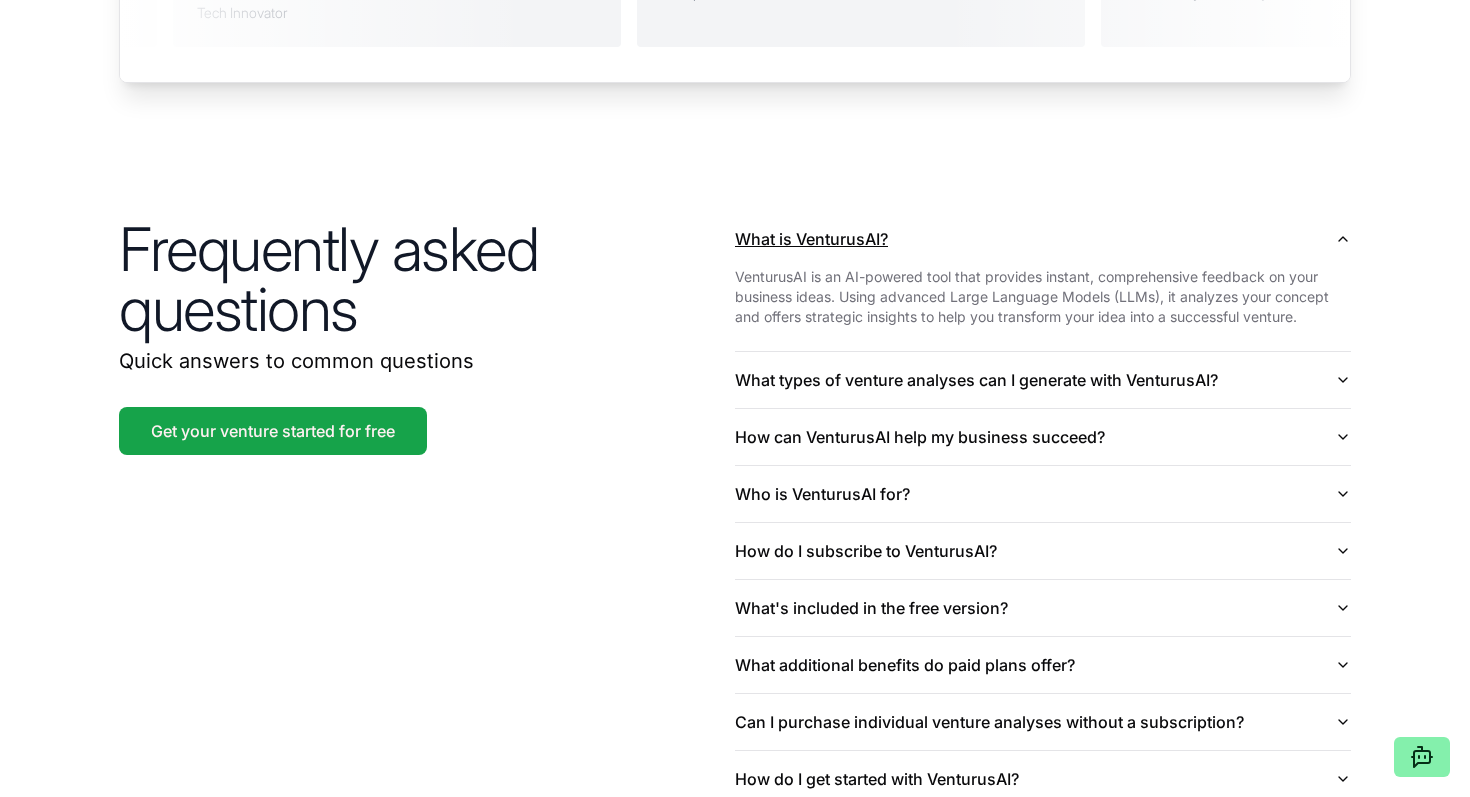 click on "What is VenturusAI?" at bounding box center [1043, 239] 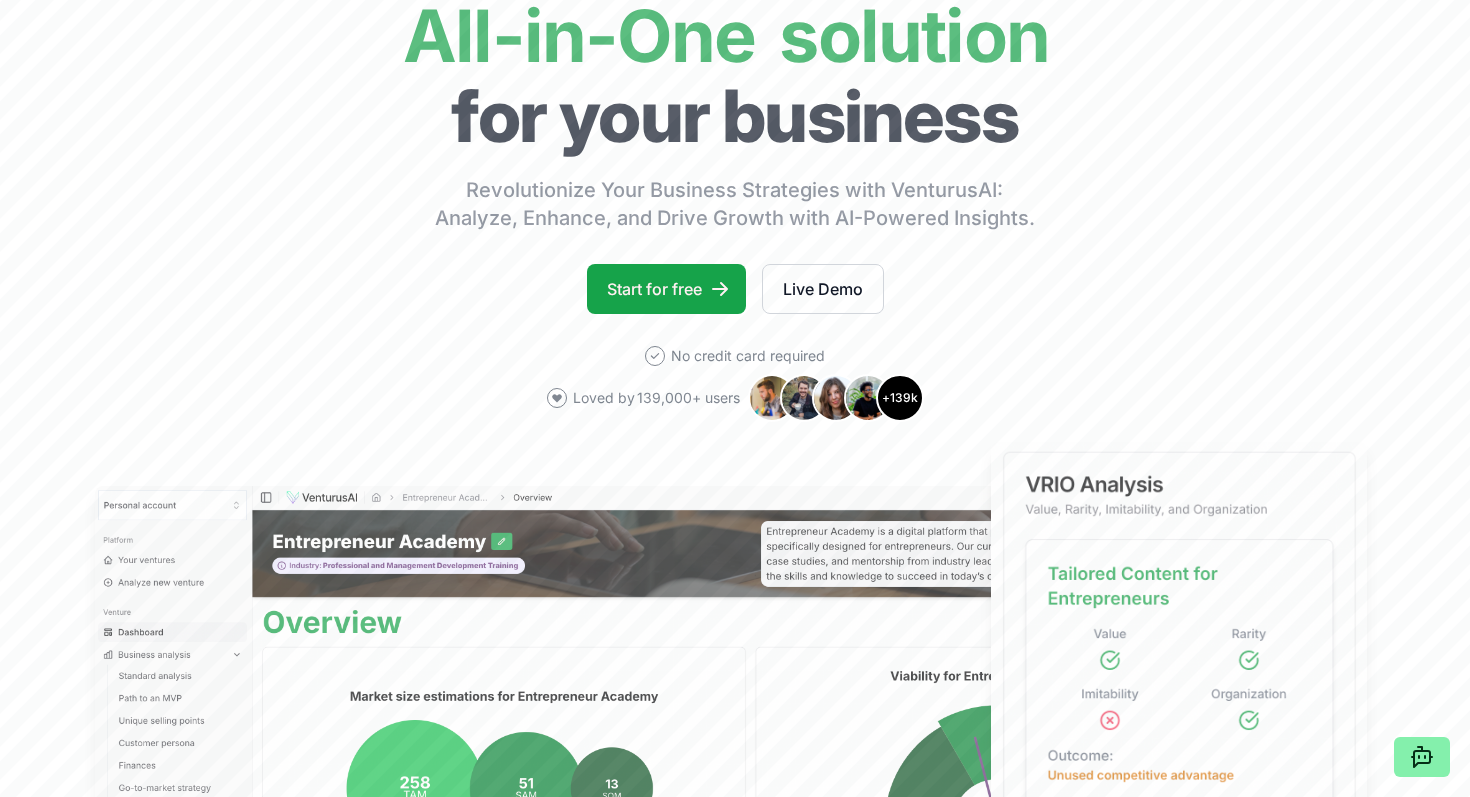 scroll, scrollTop: 0, scrollLeft: 0, axis: both 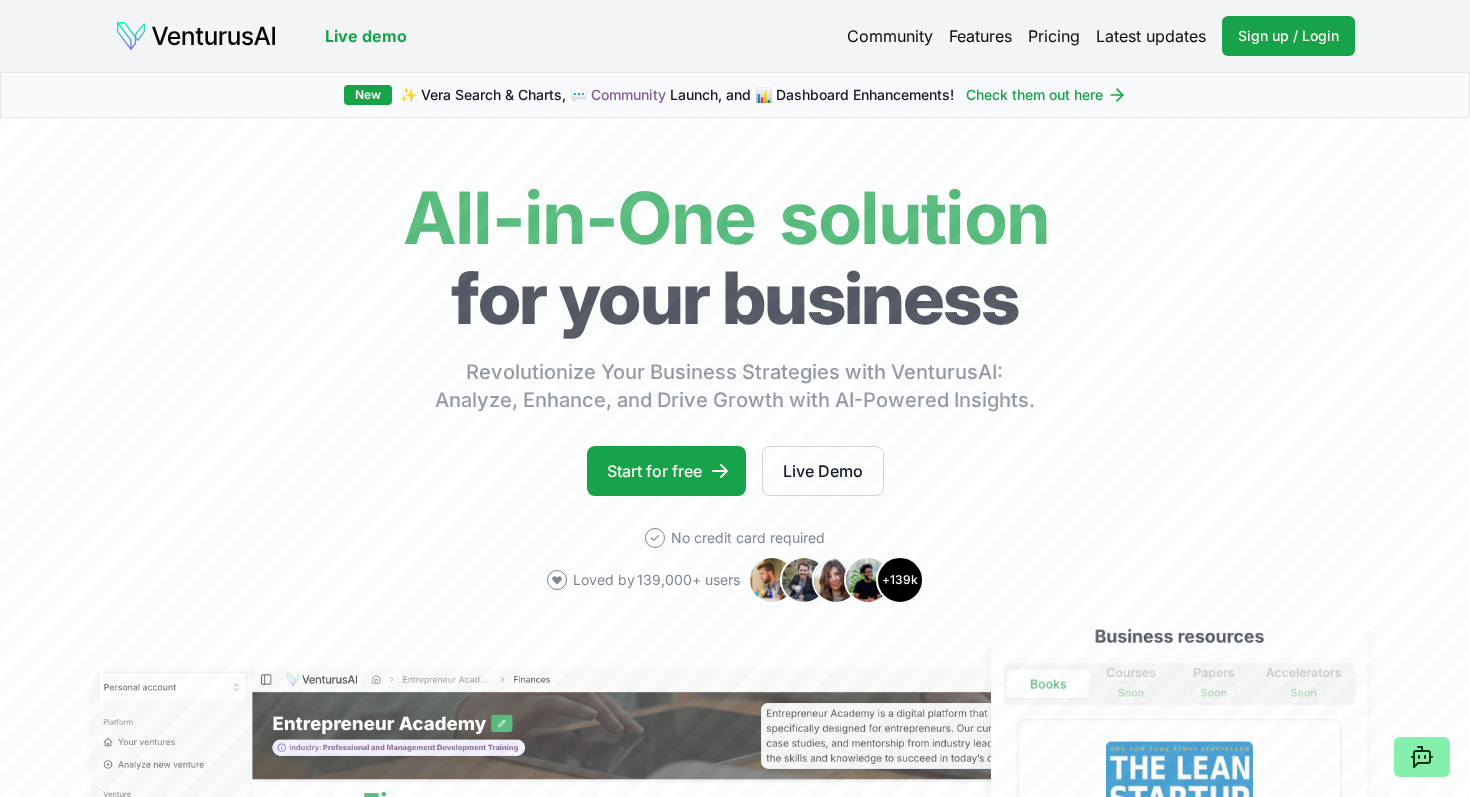 click on "Community" at bounding box center (890, 36) 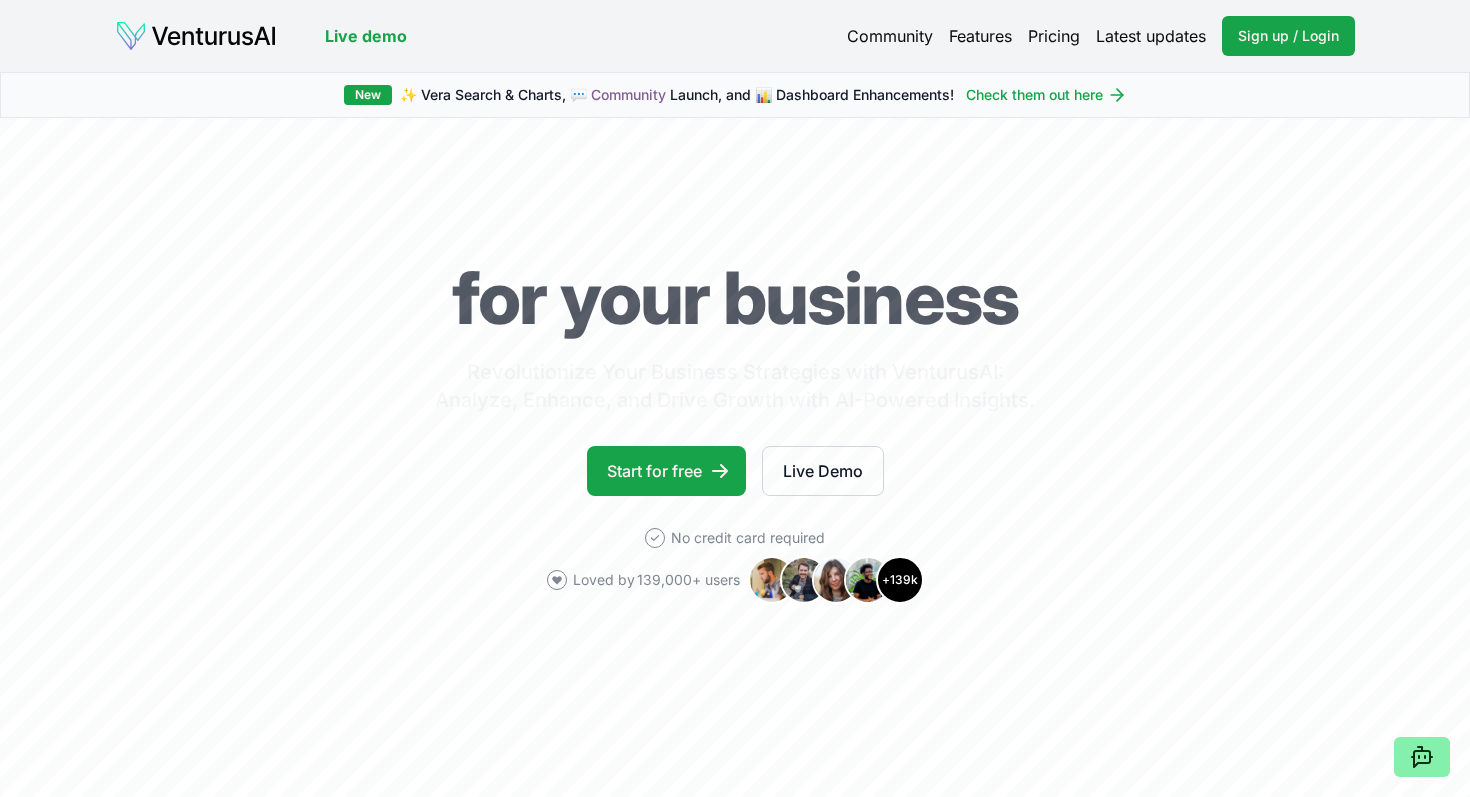 scroll, scrollTop: 0, scrollLeft: 0, axis: both 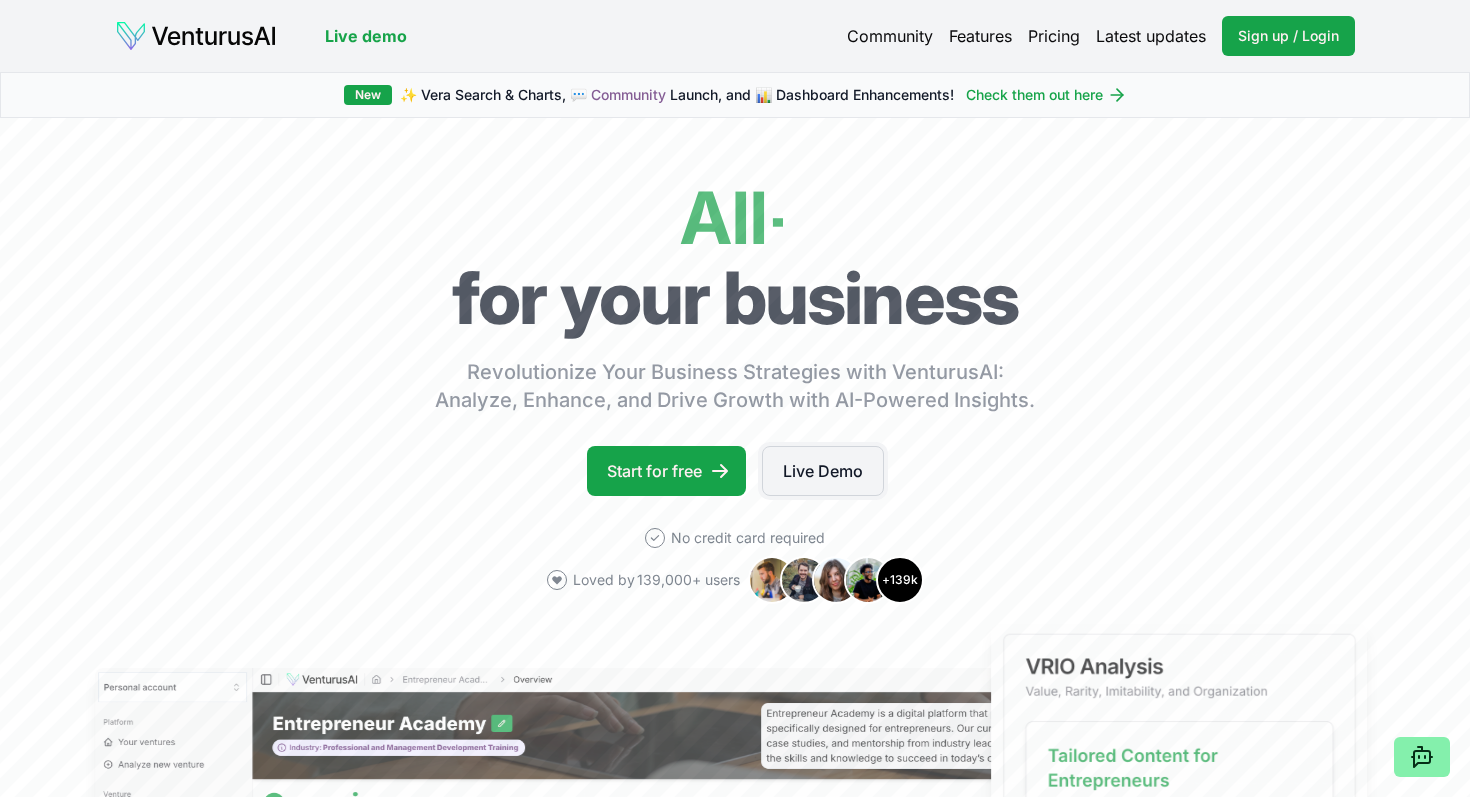 click on "Live Demo" at bounding box center (823, 471) 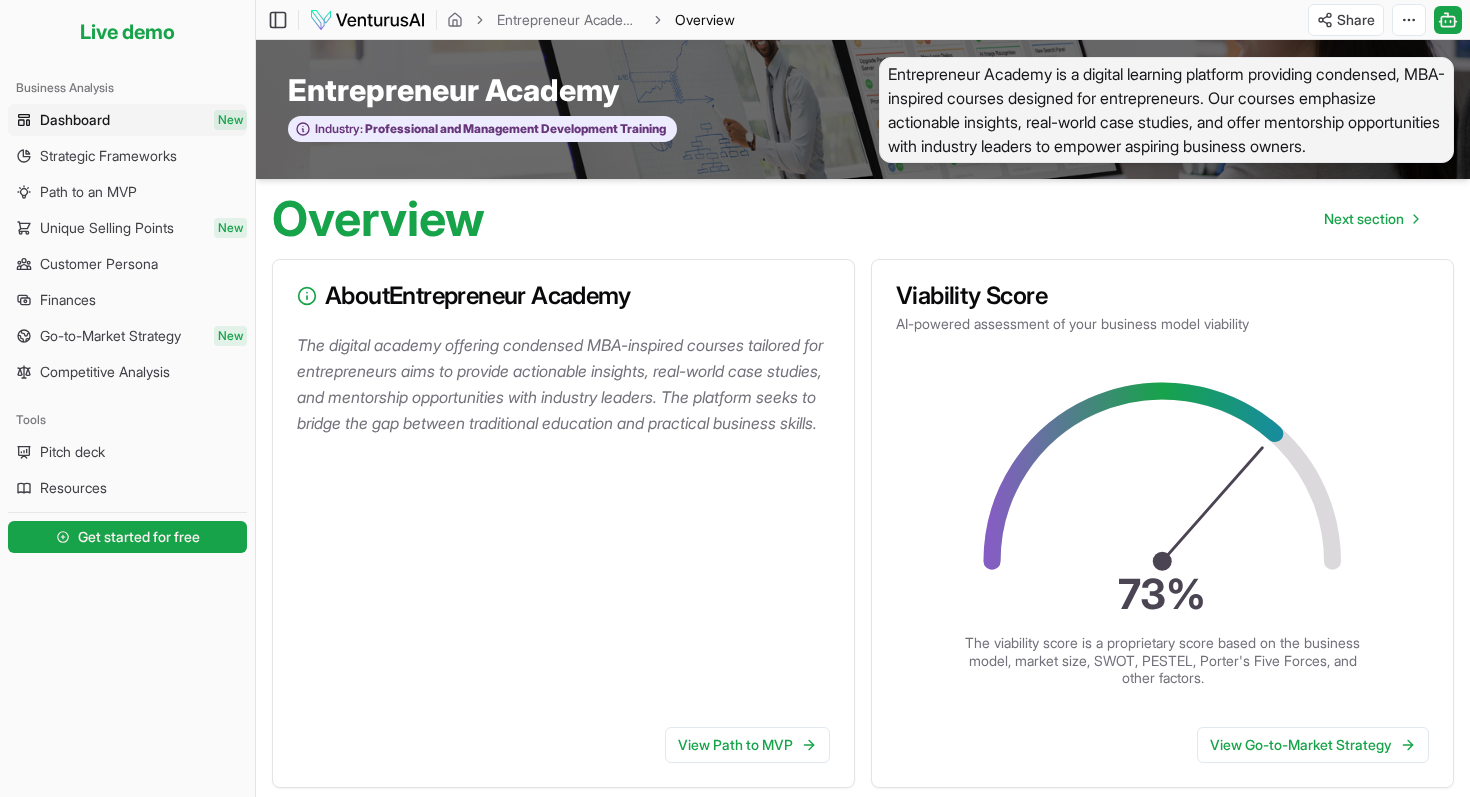 click on "The digital academy offering condensed MBA-inspired courses tailored for entrepreneurs aims to provide actionable insights, real-world case studies, and mentorship opportunities with industry leaders. The platform seeks to bridge the gap between traditional education and practical business skills." at bounding box center [567, 384] 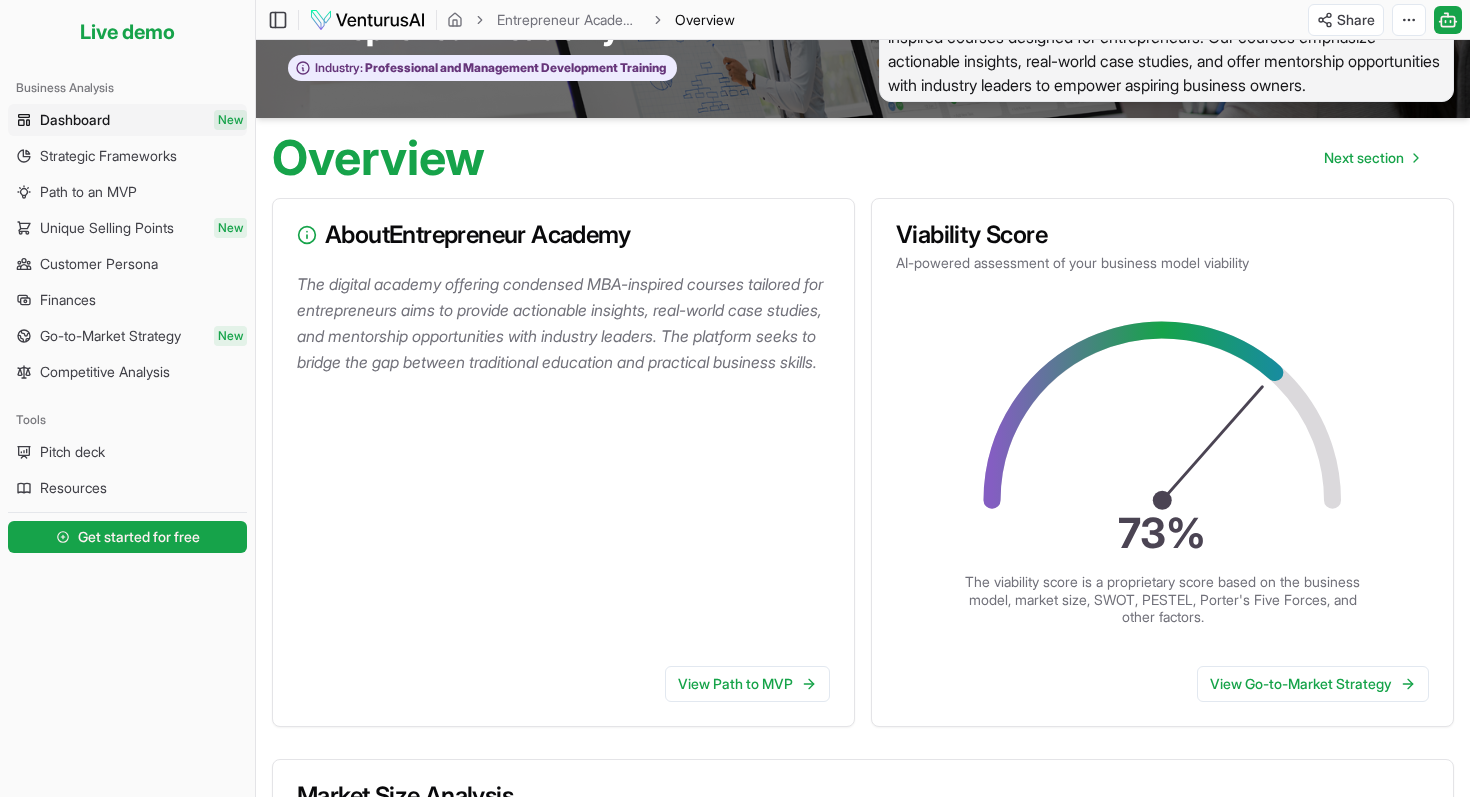 scroll, scrollTop: 88, scrollLeft: 0, axis: vertical 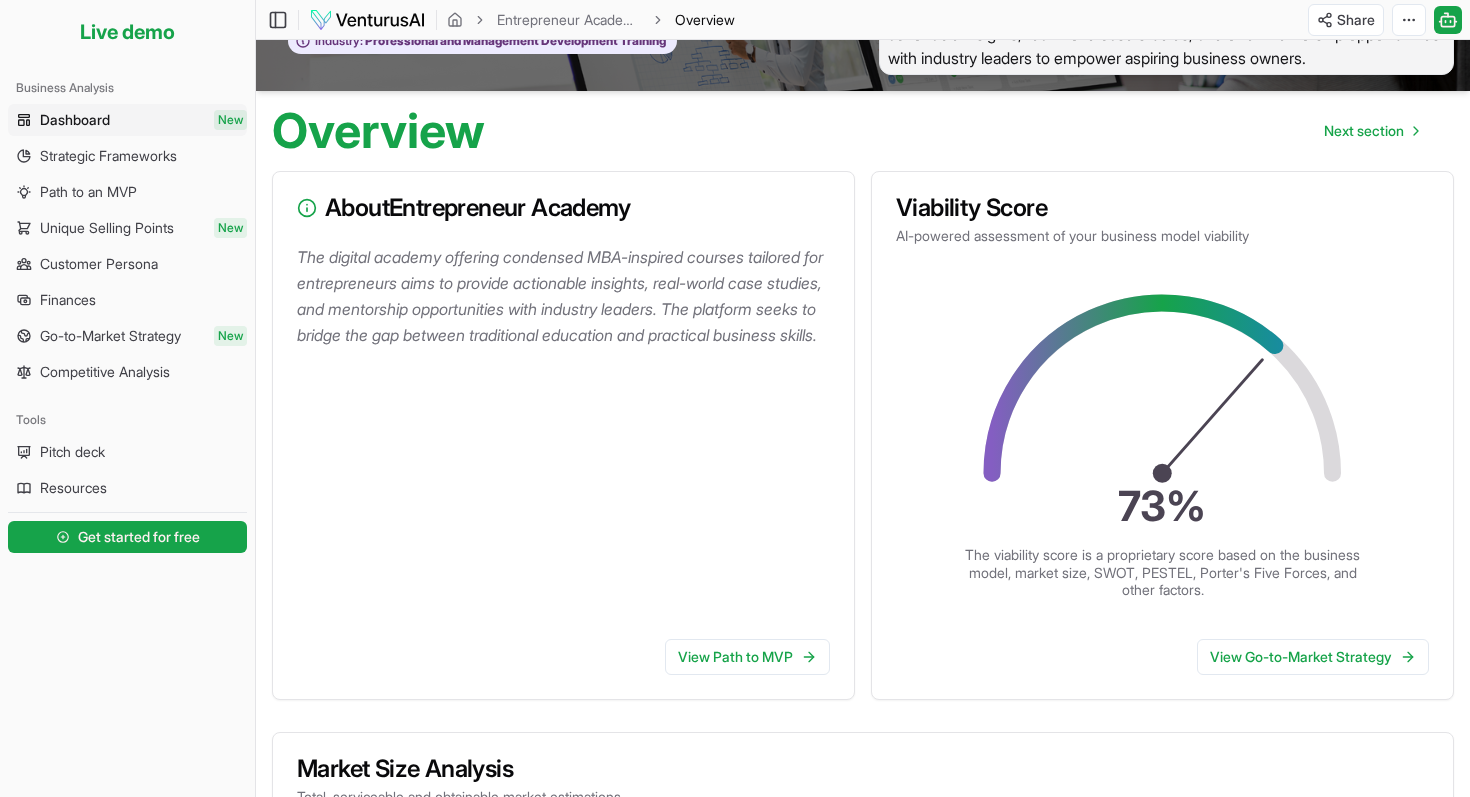 click 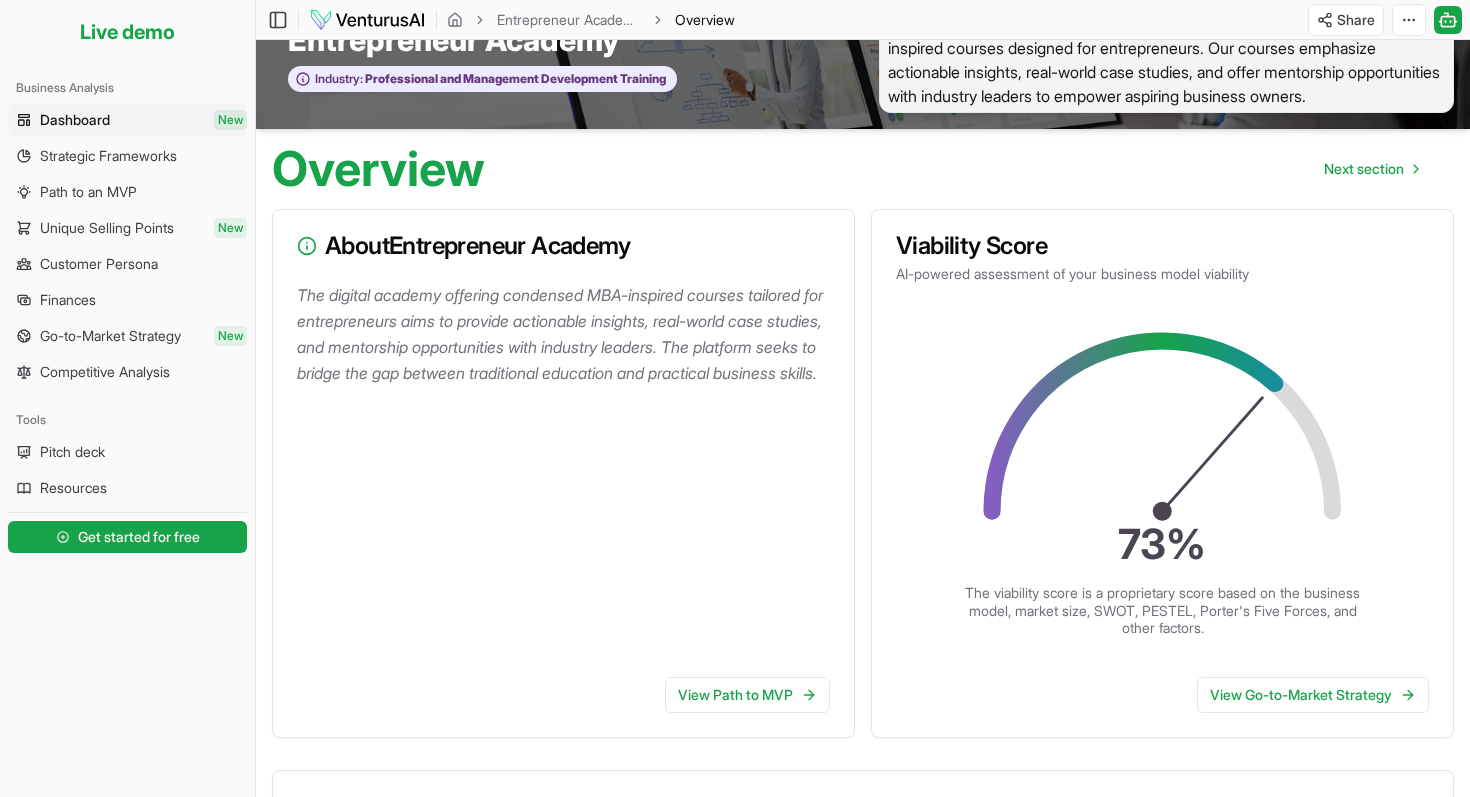 scroll, scrollTop: 0, scrollLeft: 0, axis: both 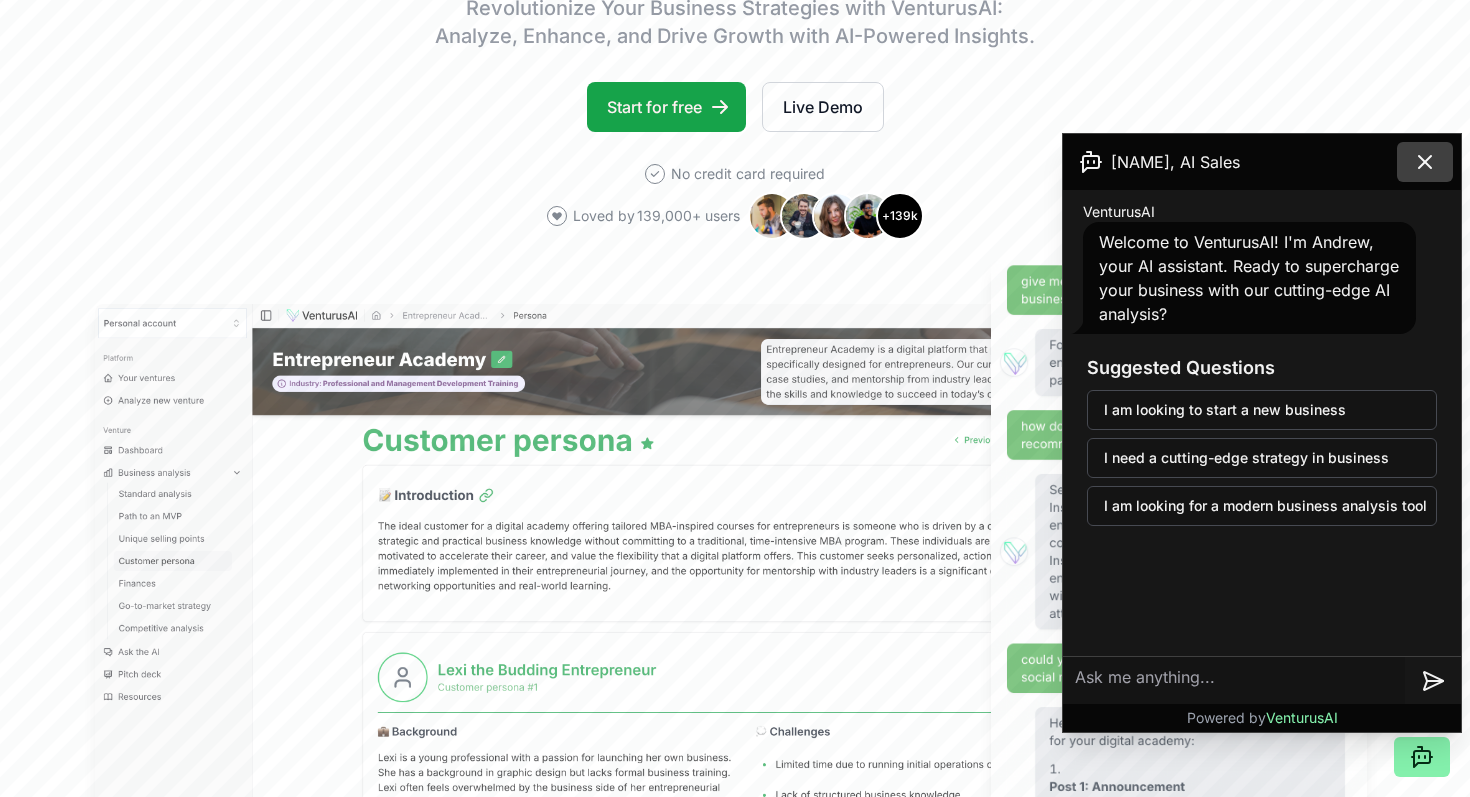 click 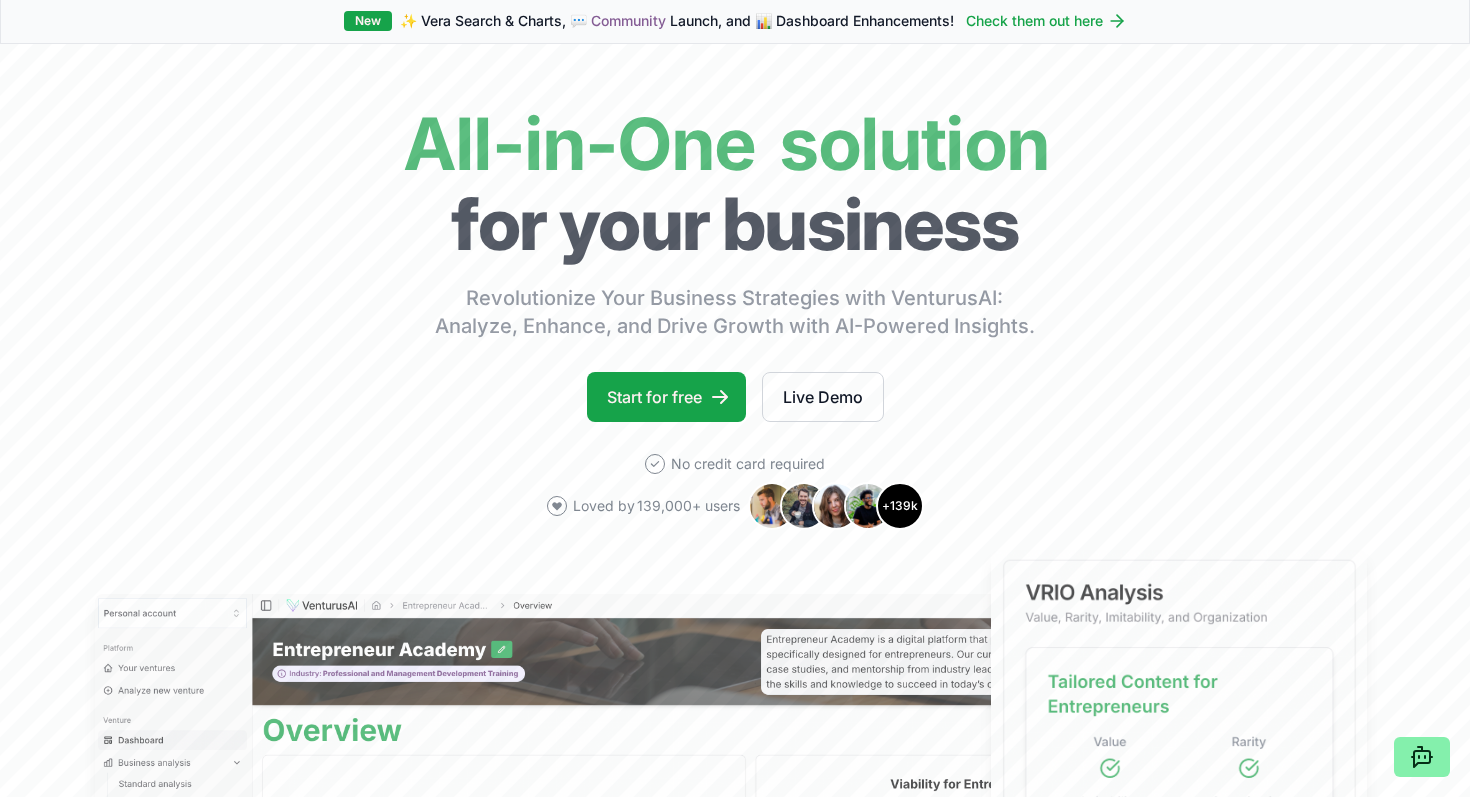 scroll, scrollTop: 129, scrollLeft: 0, axis: vertical 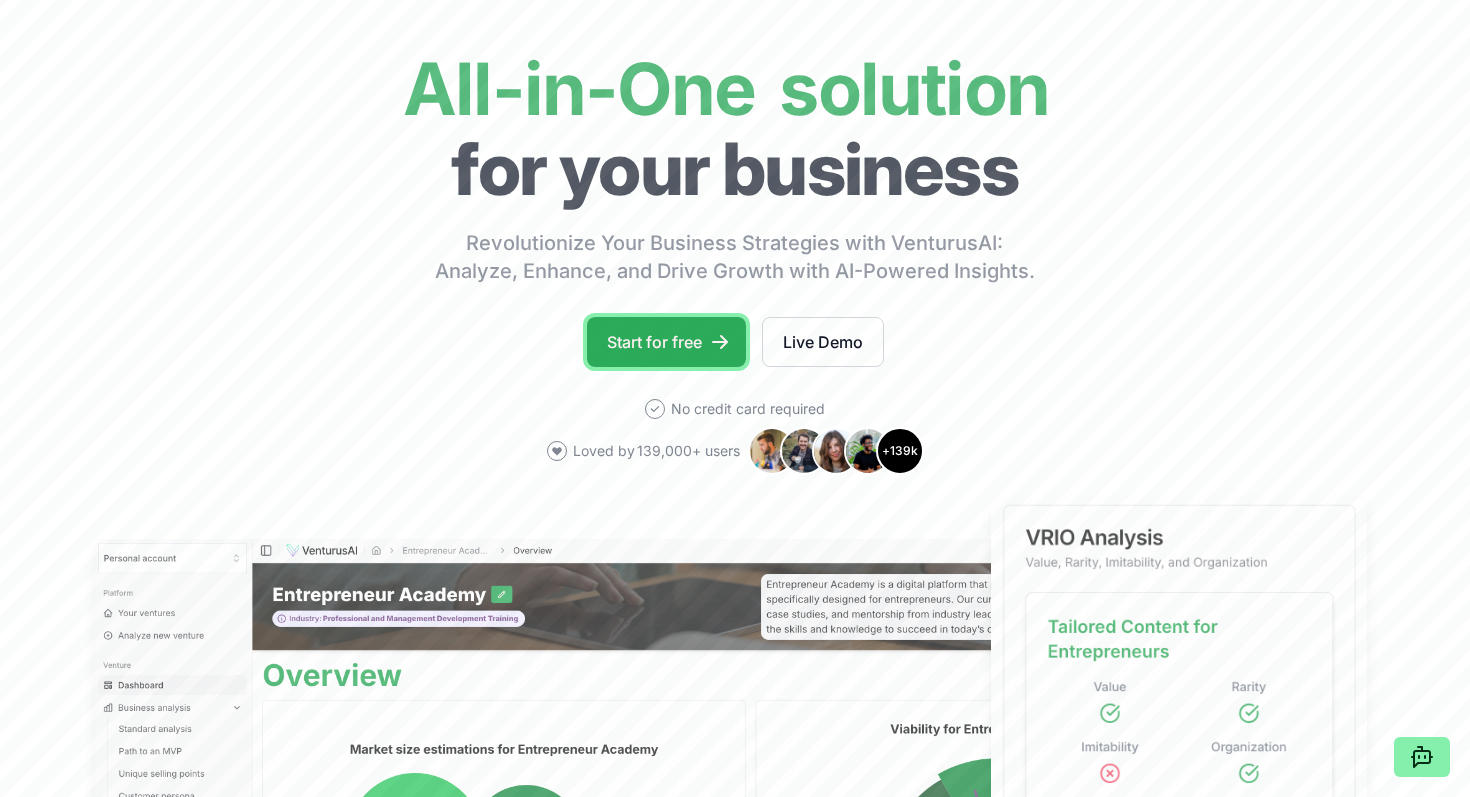 click on "Start for free" at bounding box center (666, 342) 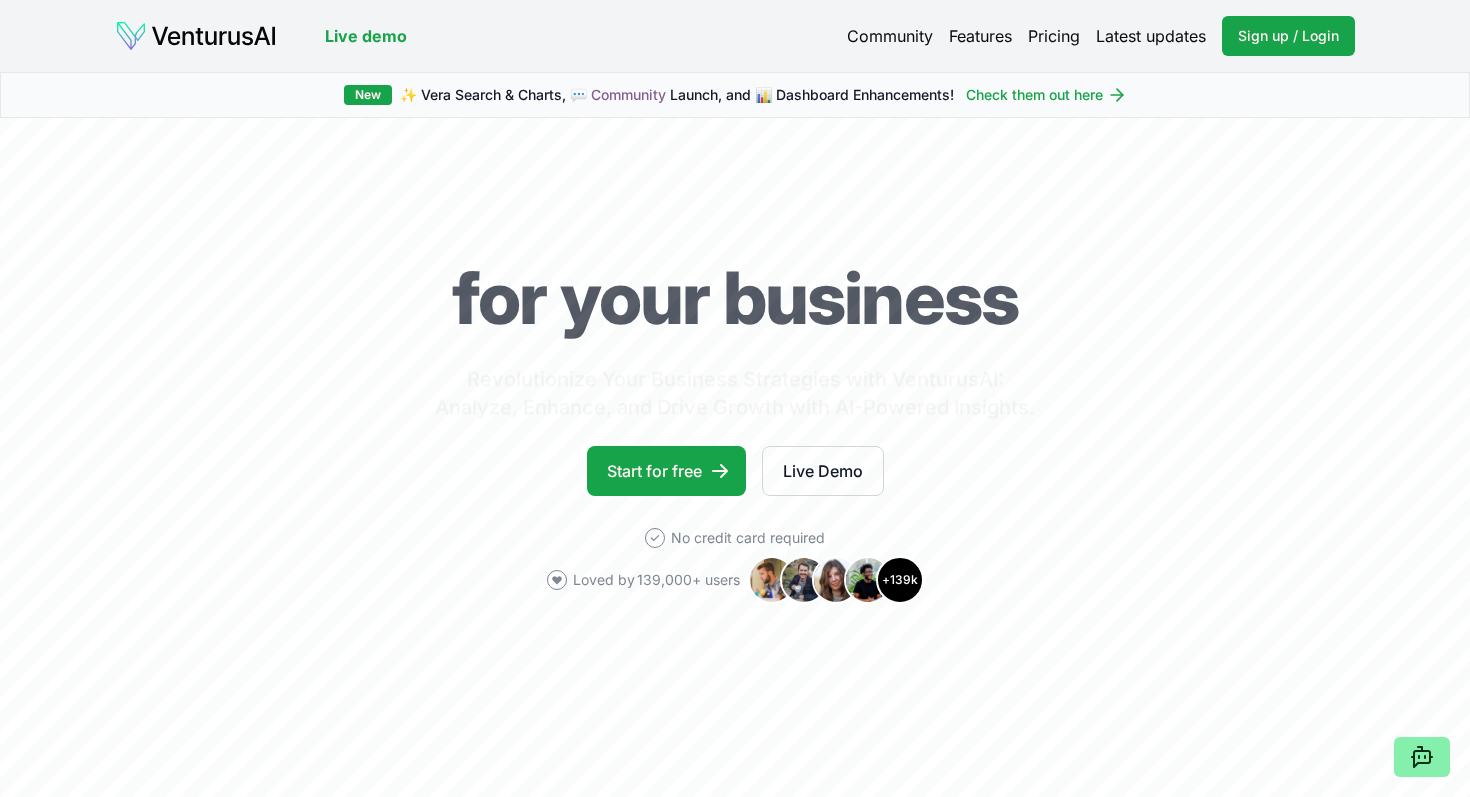scroll, scrollTop: 129, scrollLeft: 0, axis: vertical 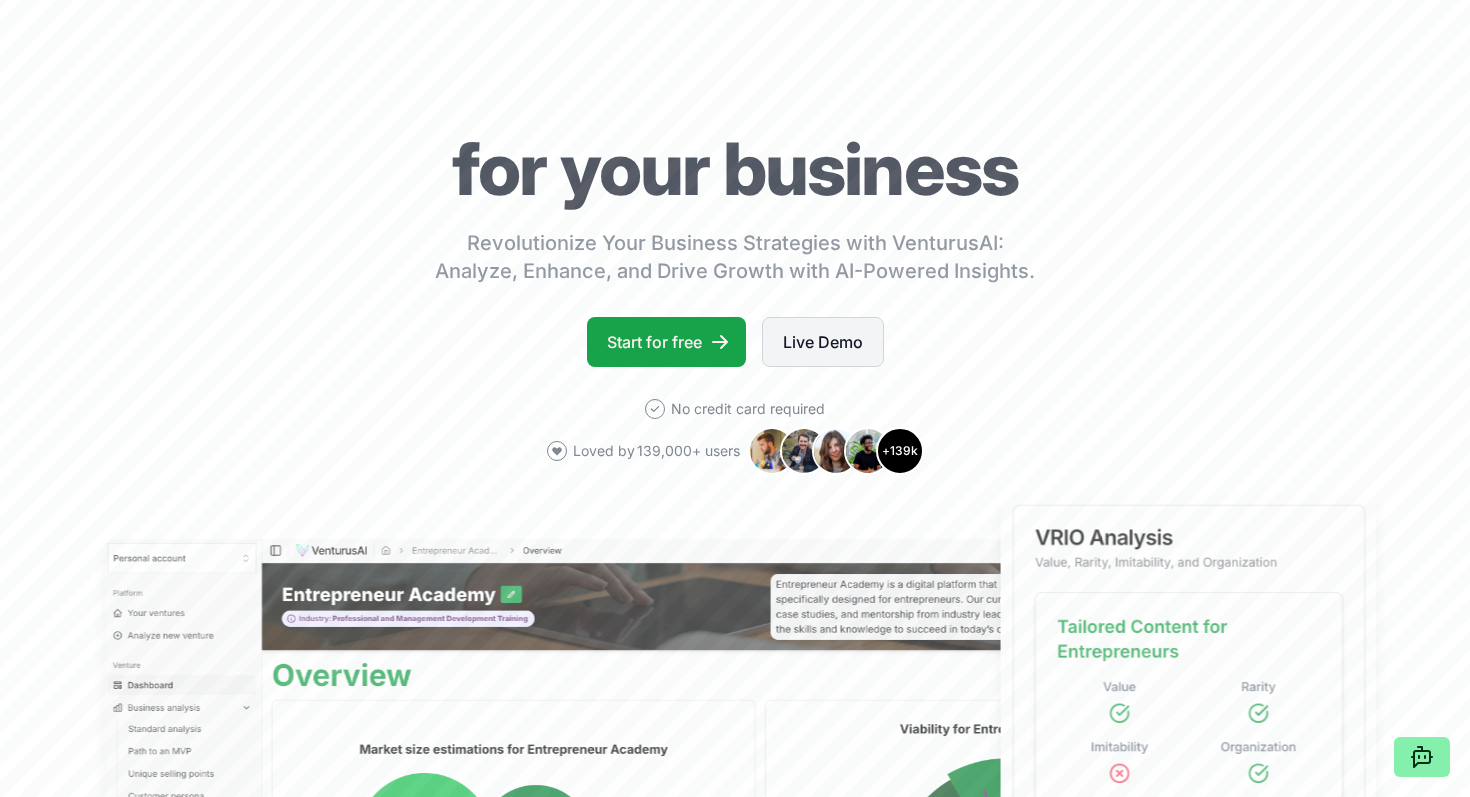 click on "Live Demo" at bounding box center [823, 342] 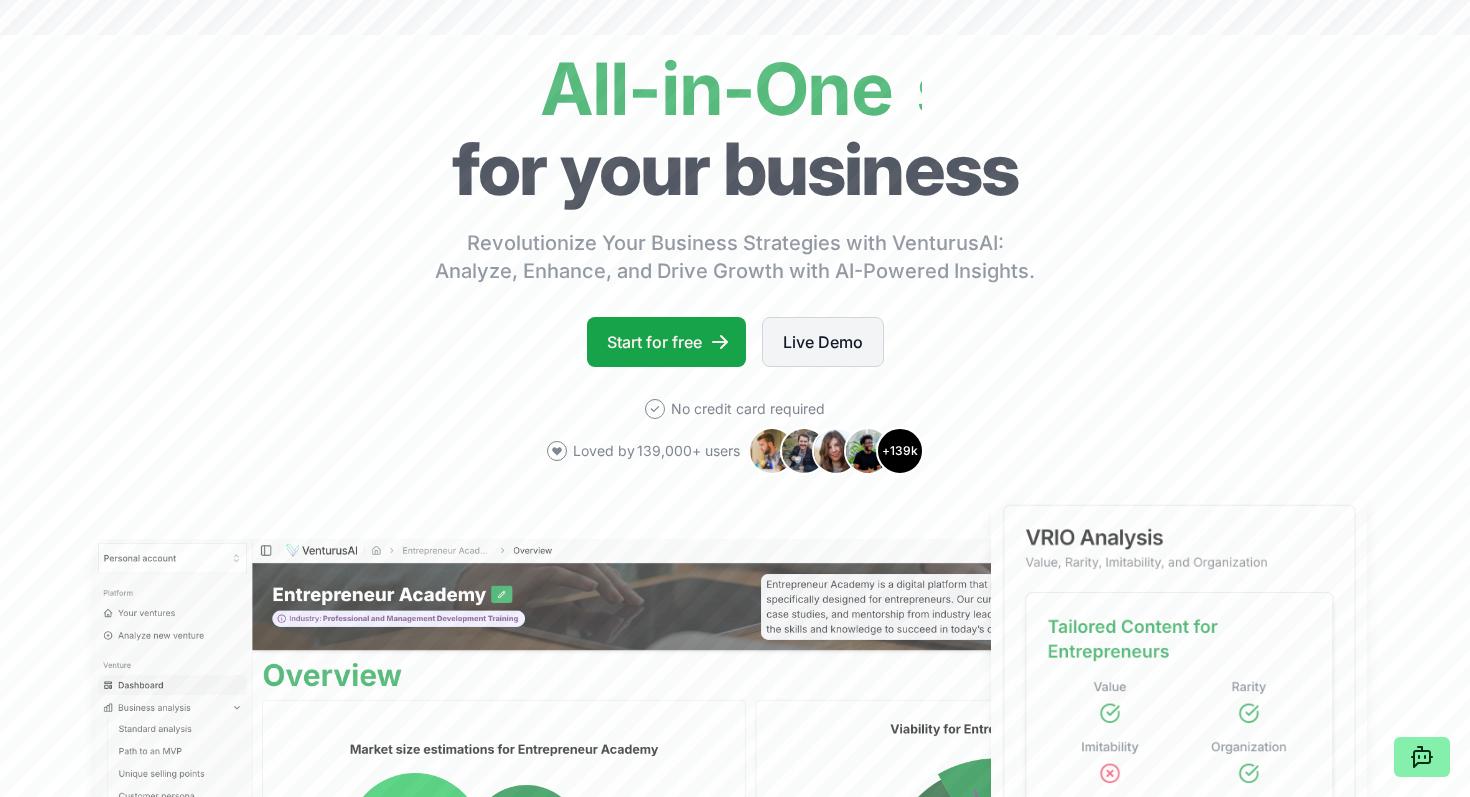 scroll, scrollTop: 0, scrollLeft: 0, axis: both 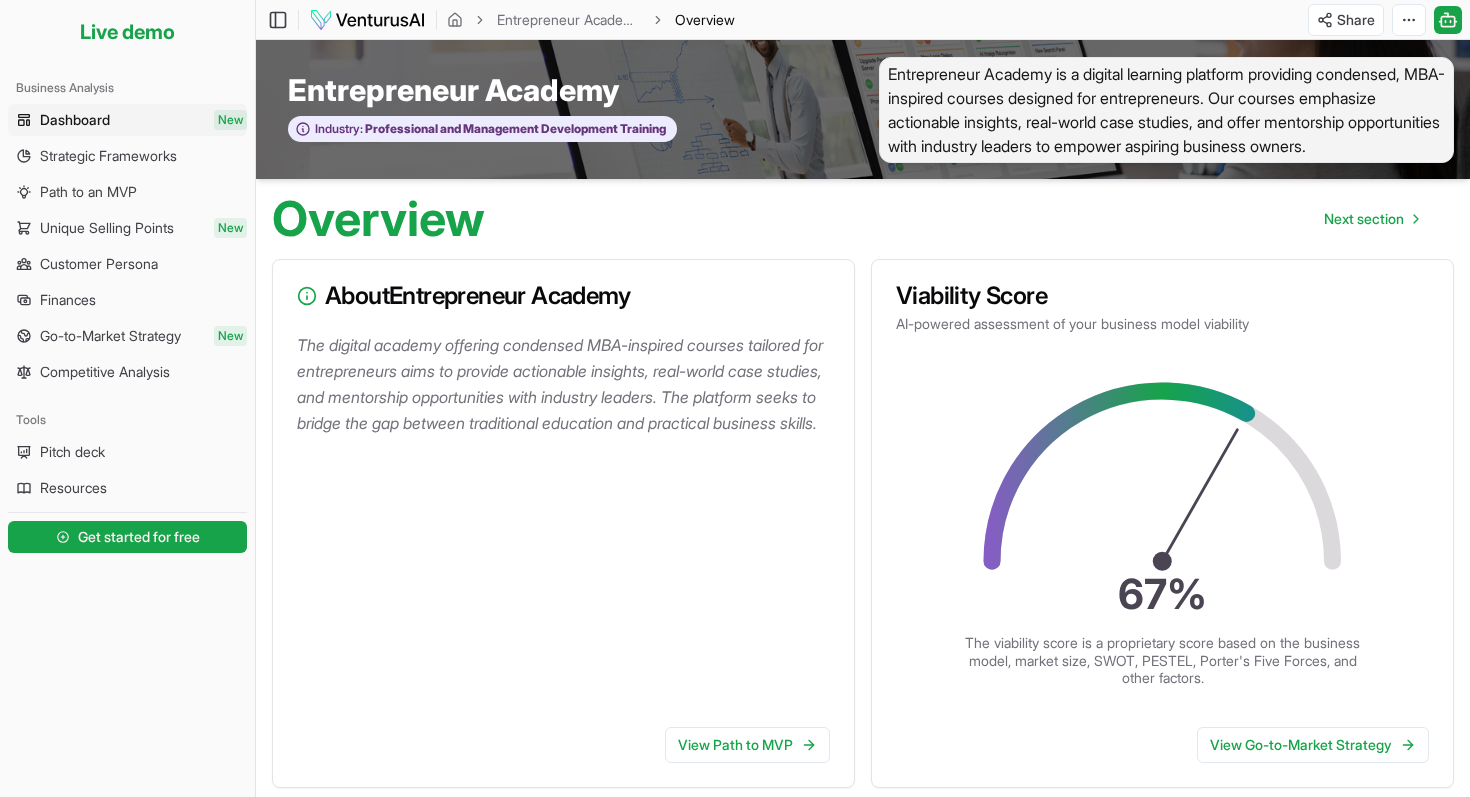 click on "The digital academy offering condensed MBA-inspired courses tailored for entrepreneurs aims to provide actionable insights, real-world case studies, and mentorship opportunities with industry leaders. The platform seeks to bridge the gap between traditional education and practical business skills." at bounding box center (567, 384) 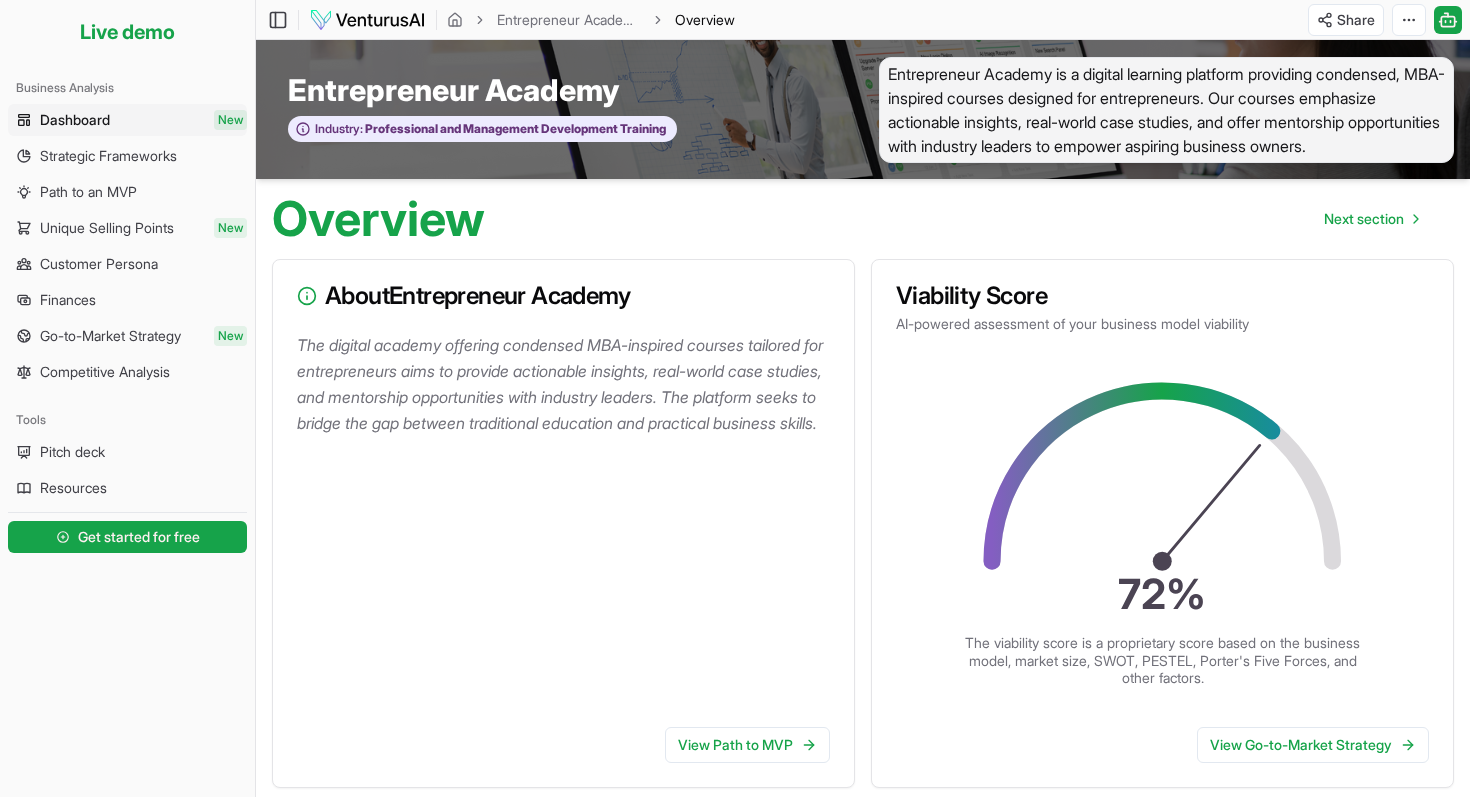 click on "The digital academy offering condensed MBA-inspired courses tailored for entrepreneurs aims to provide actionable insights, real-world case studies, and mentorship opportunities with industry leaders. The platform seeks to bridge the gap between traditional education and practical business skills." at bounding box center (567, 384) 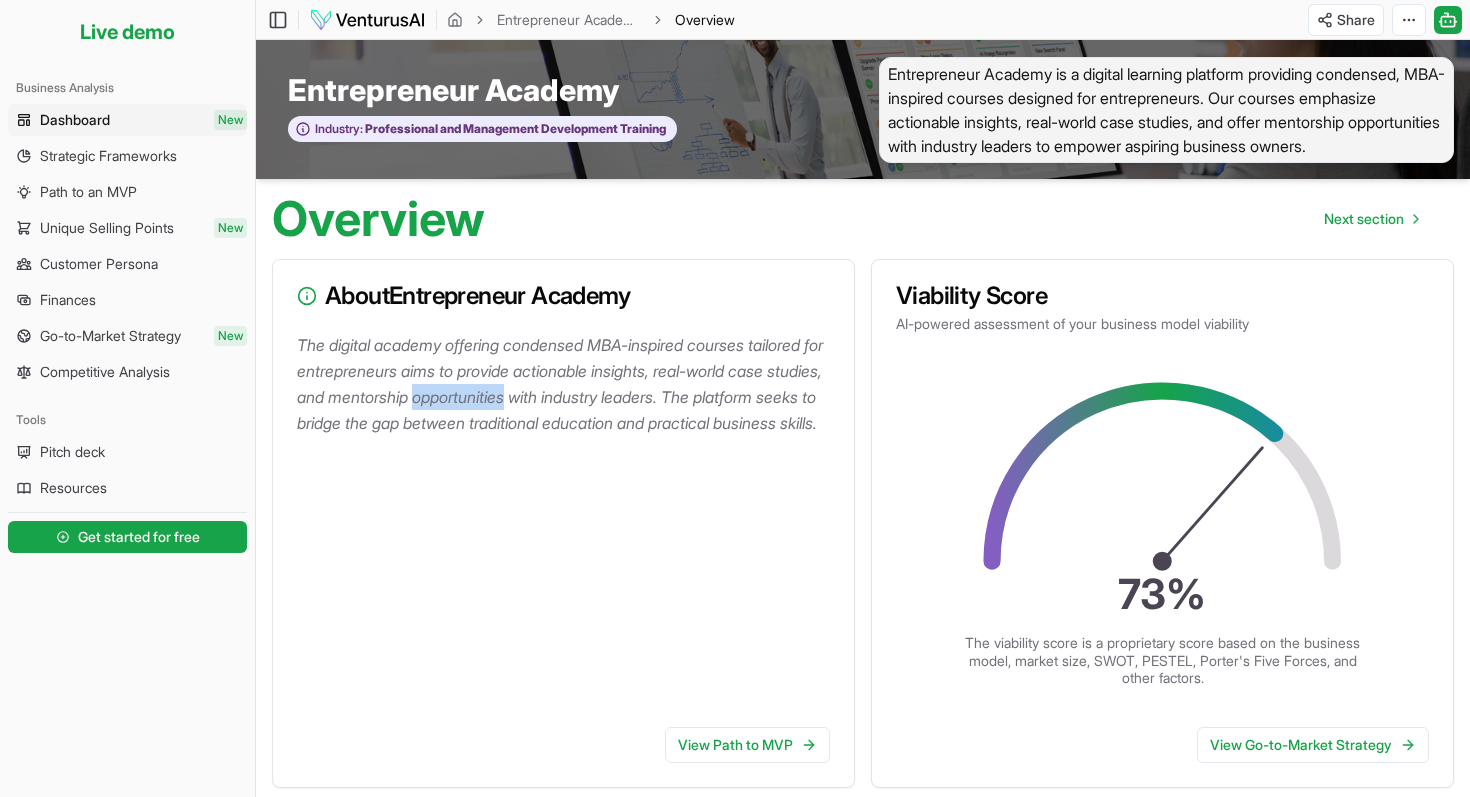 click on "The digital academy offering condensed MBA-inspired courses tailored for entrepreneurs aims to provide actionable insights, real-world case studies, and mentorship opportunities with industry leaders. The platform seeks to bridge the gap between traditional education and practical business skills." at bounding box center [567, 384] 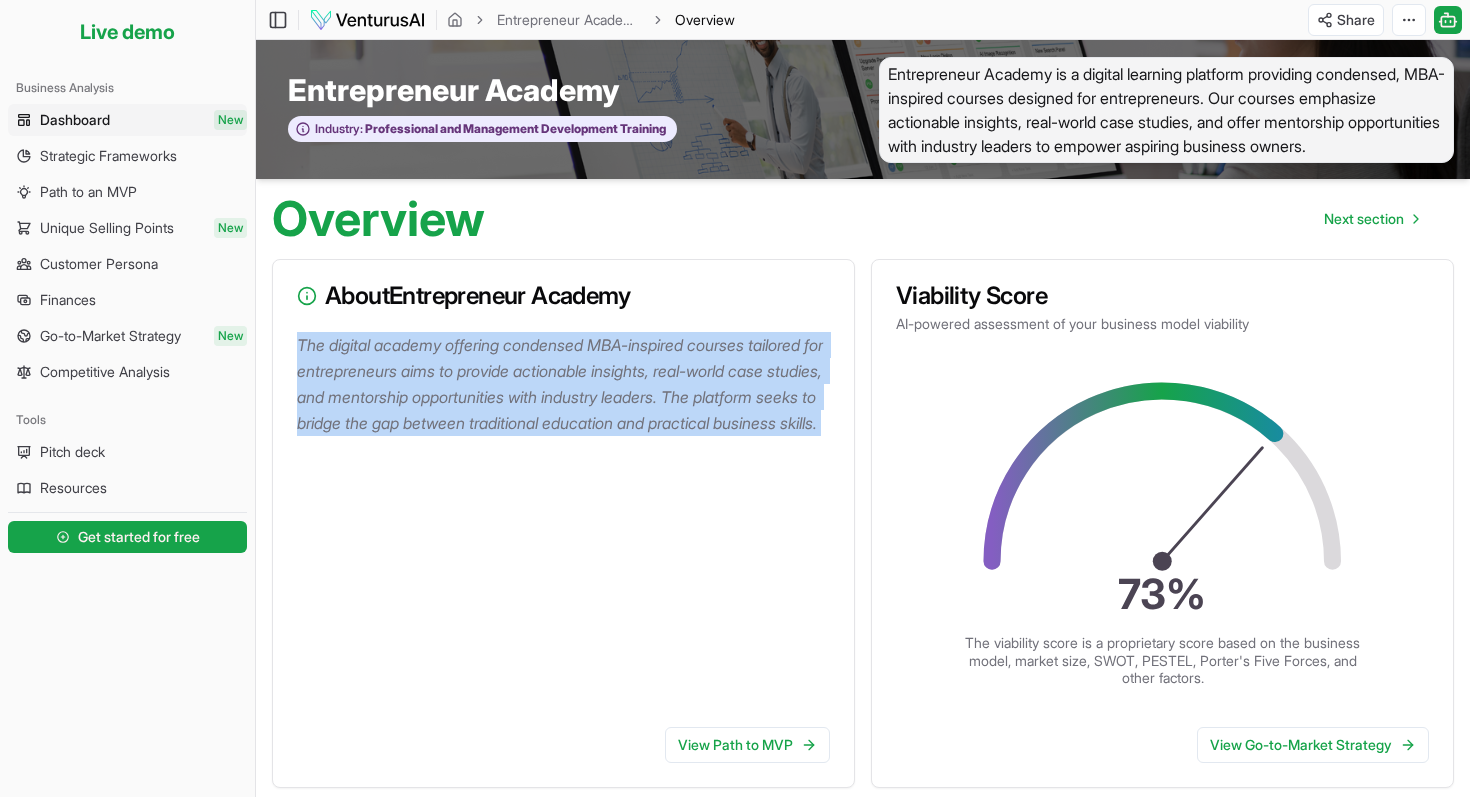 click on "The digital academy offering condensed MBA-inspired courses tailored for entrepreneurs aims to provide actionable insights, real-world case studies, and mentorship opportunities with industry leaders. The platform seeks to bridge the gap between traditional education and practical business skills." at bounding box center (567, 384) 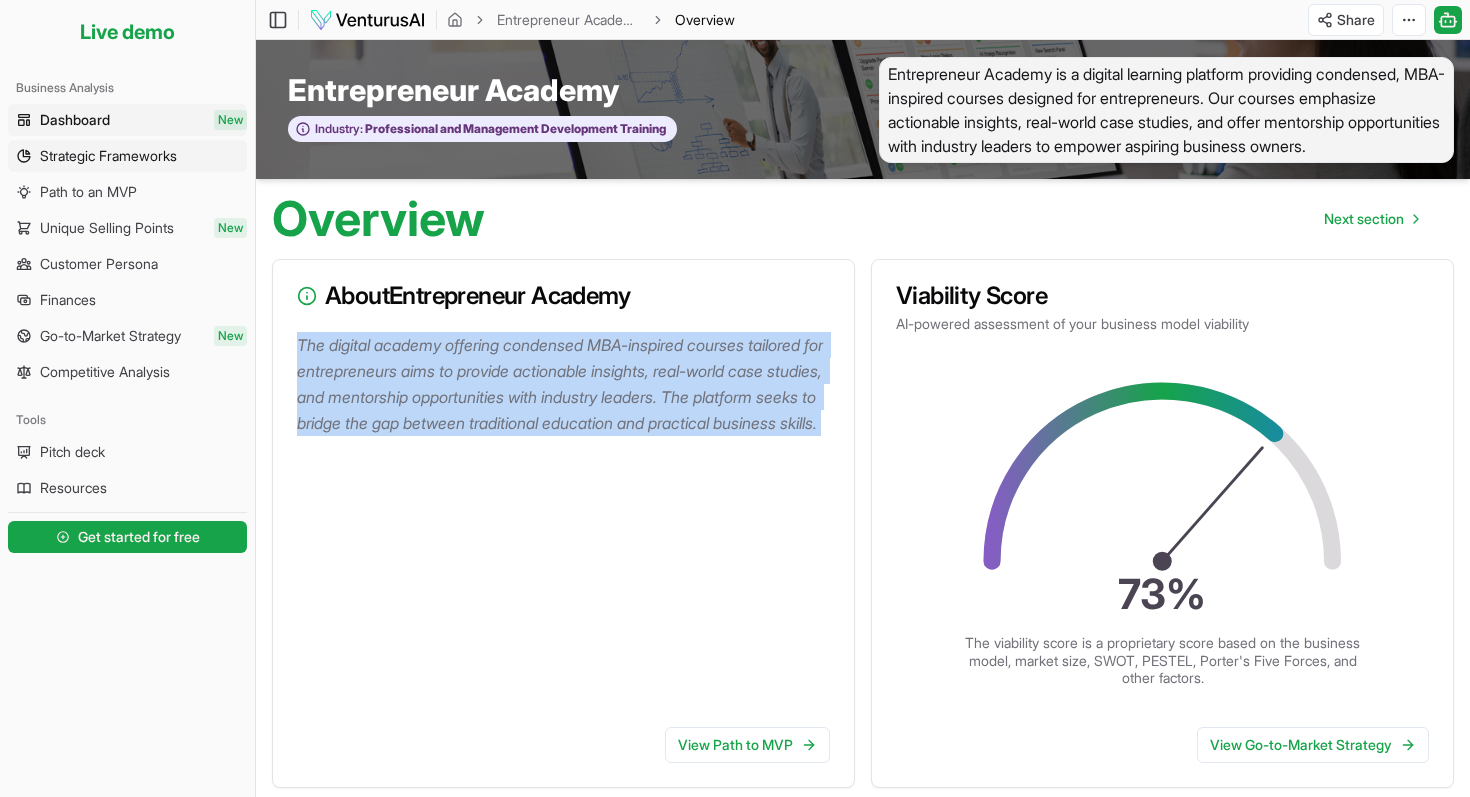 click on "Strategic Frameworks" at bounding box center (108, 156) 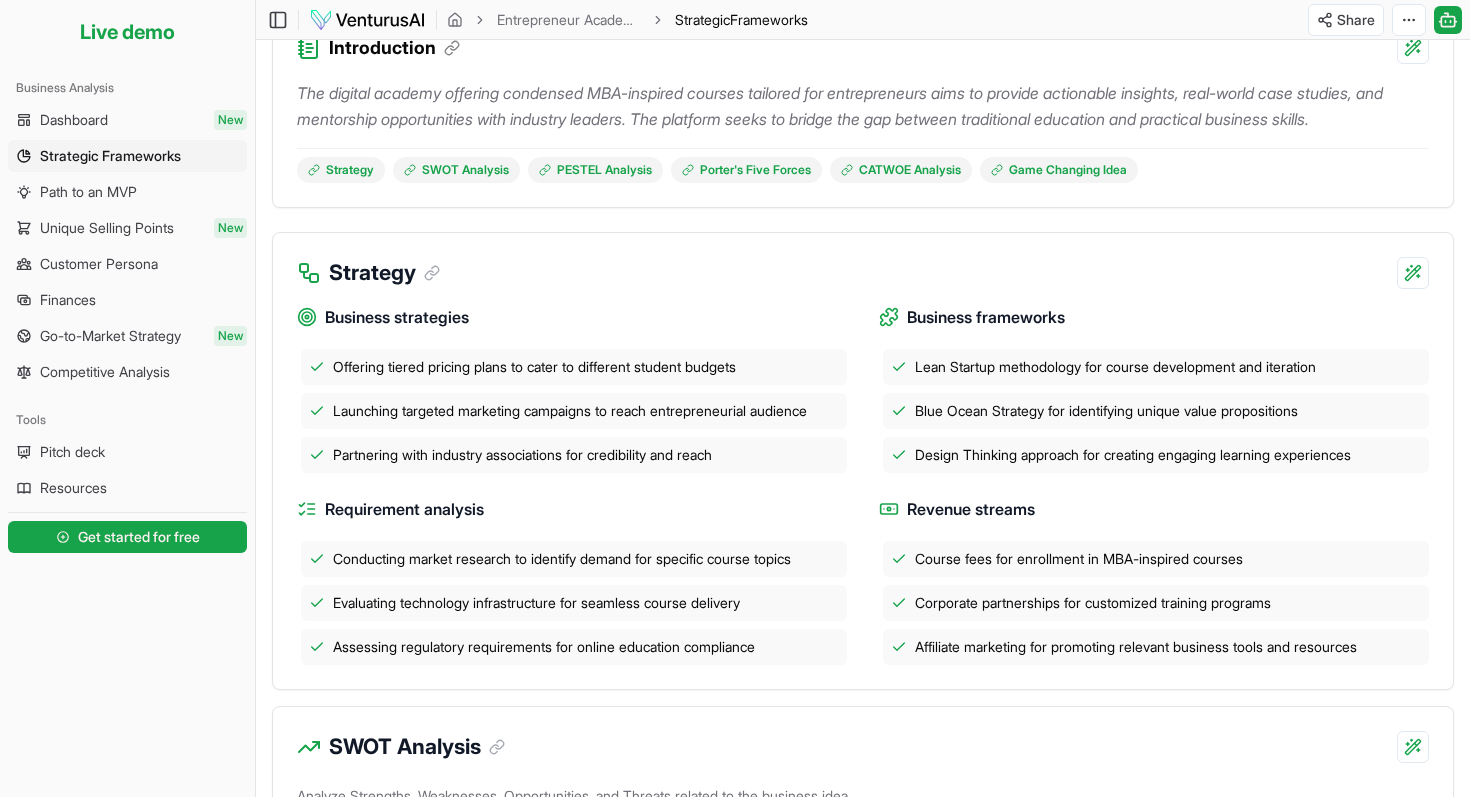 scroll, scrollTop: 257, scrollLeft: 0, axis: vertical 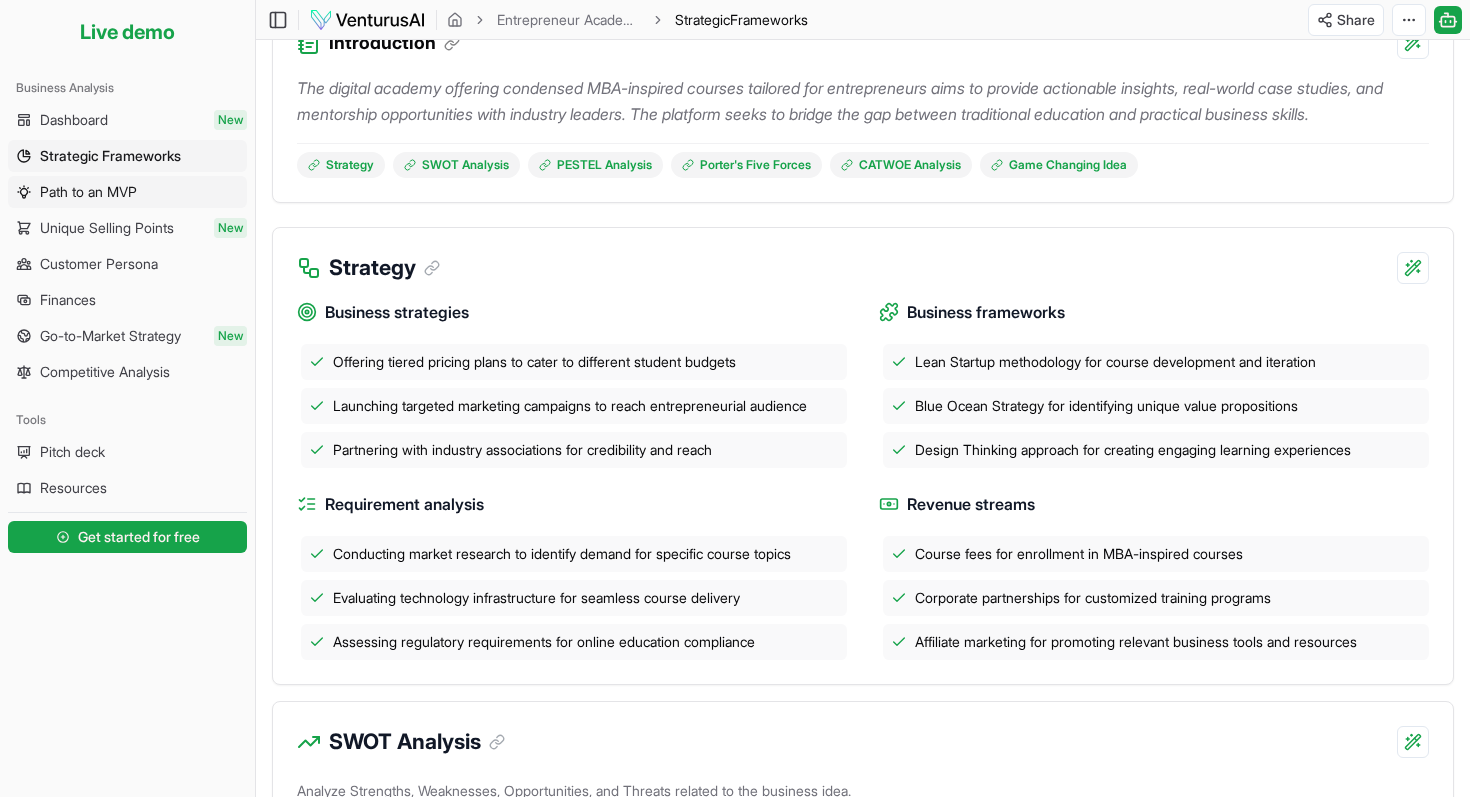 click on "Path to an MVP" at bounding box center [88, 192] 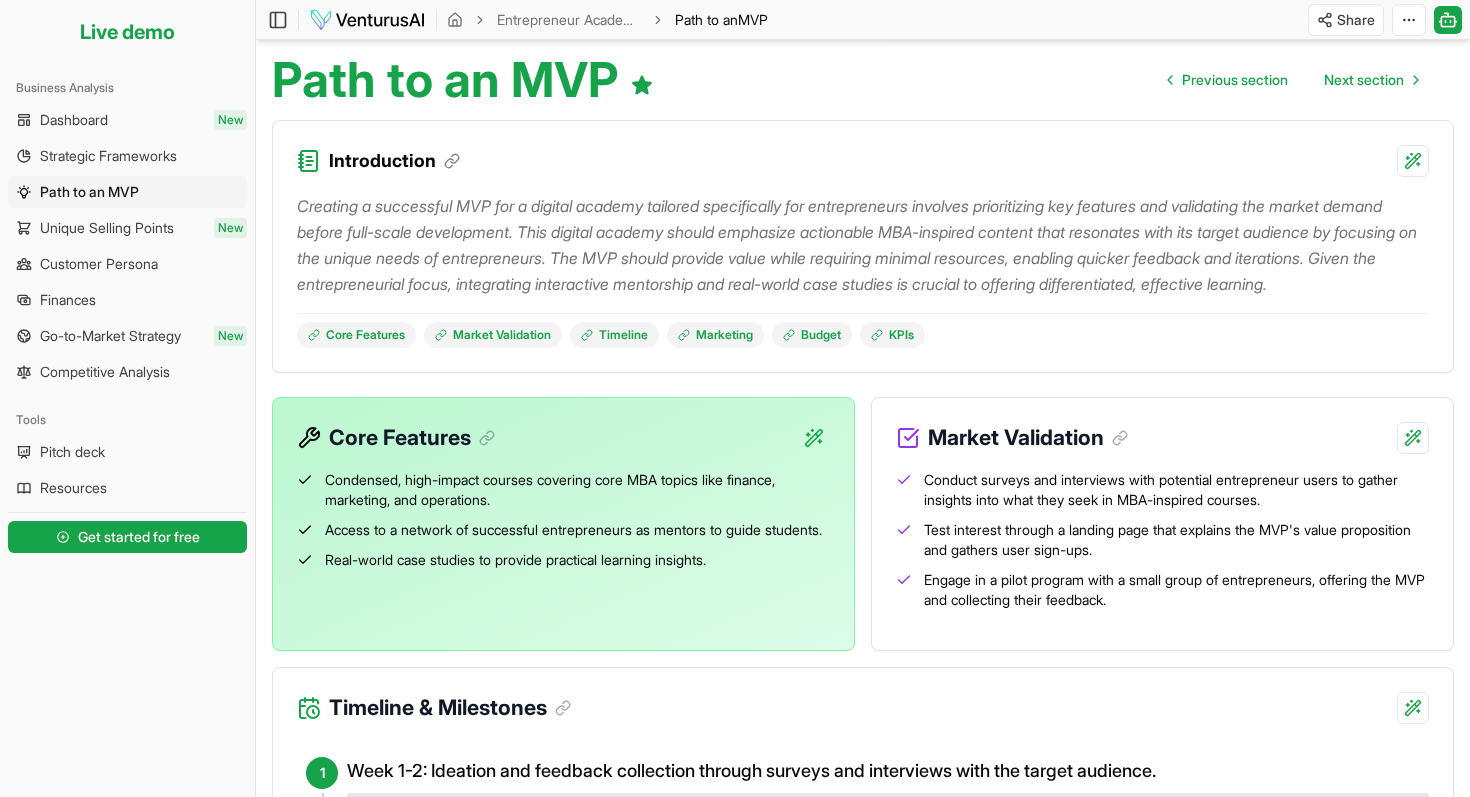 scroll, scrollTop: 172, scrollLeft: 0, axis: vertical 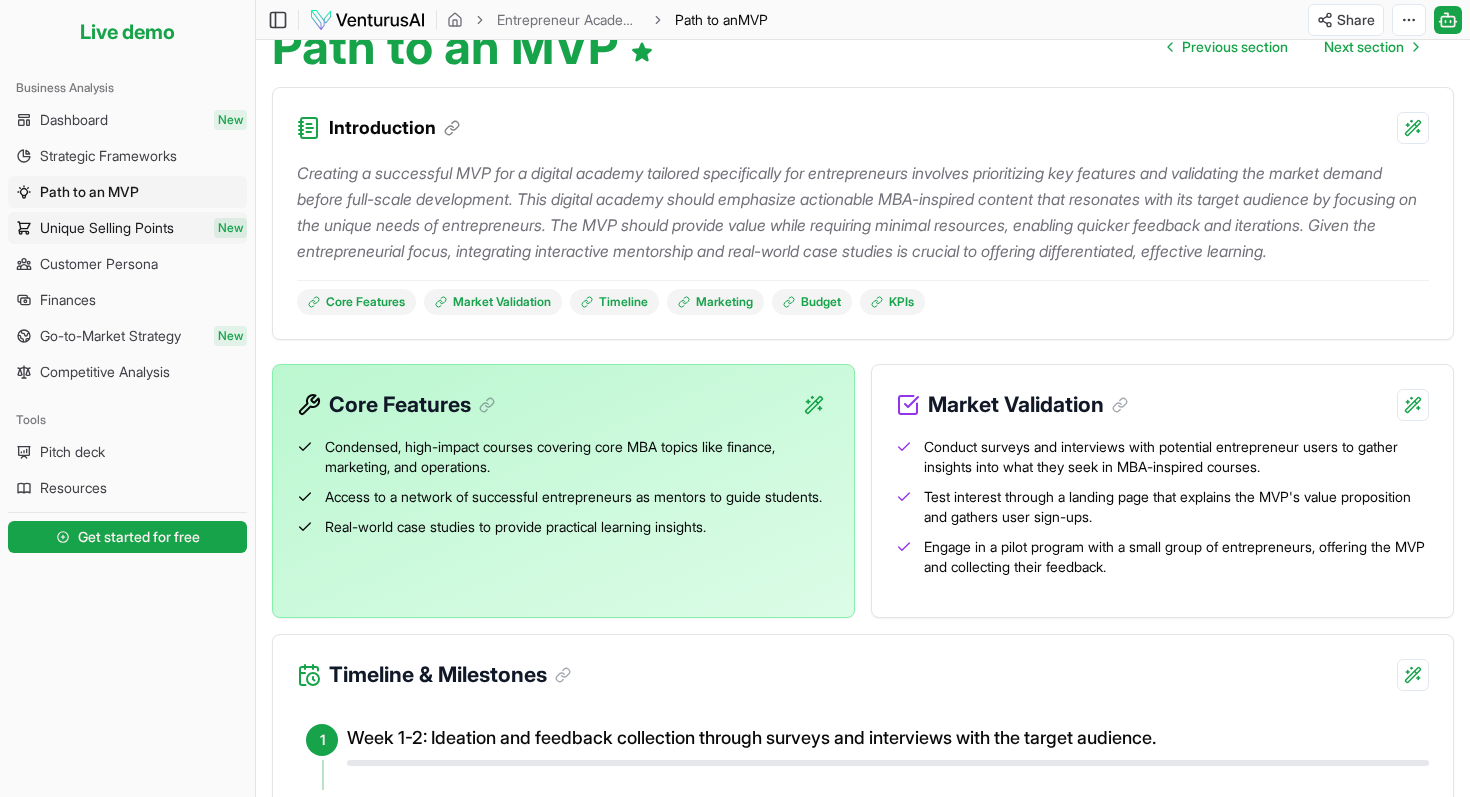 click on "Unique Selling Points New" at bounding box center (127, 228) 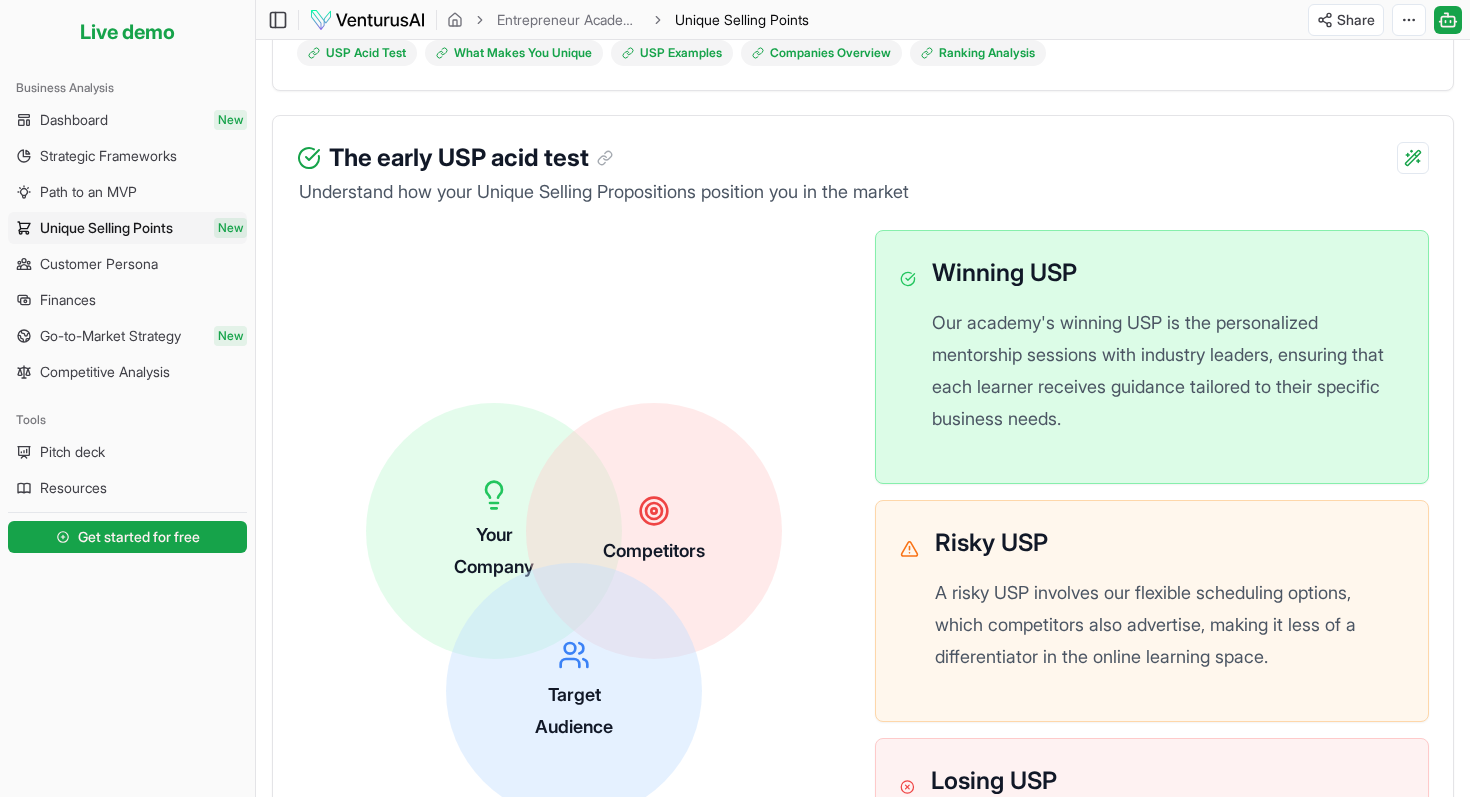 scroll, scrollTop: 396, scrollLeft: 0, axis: vertical 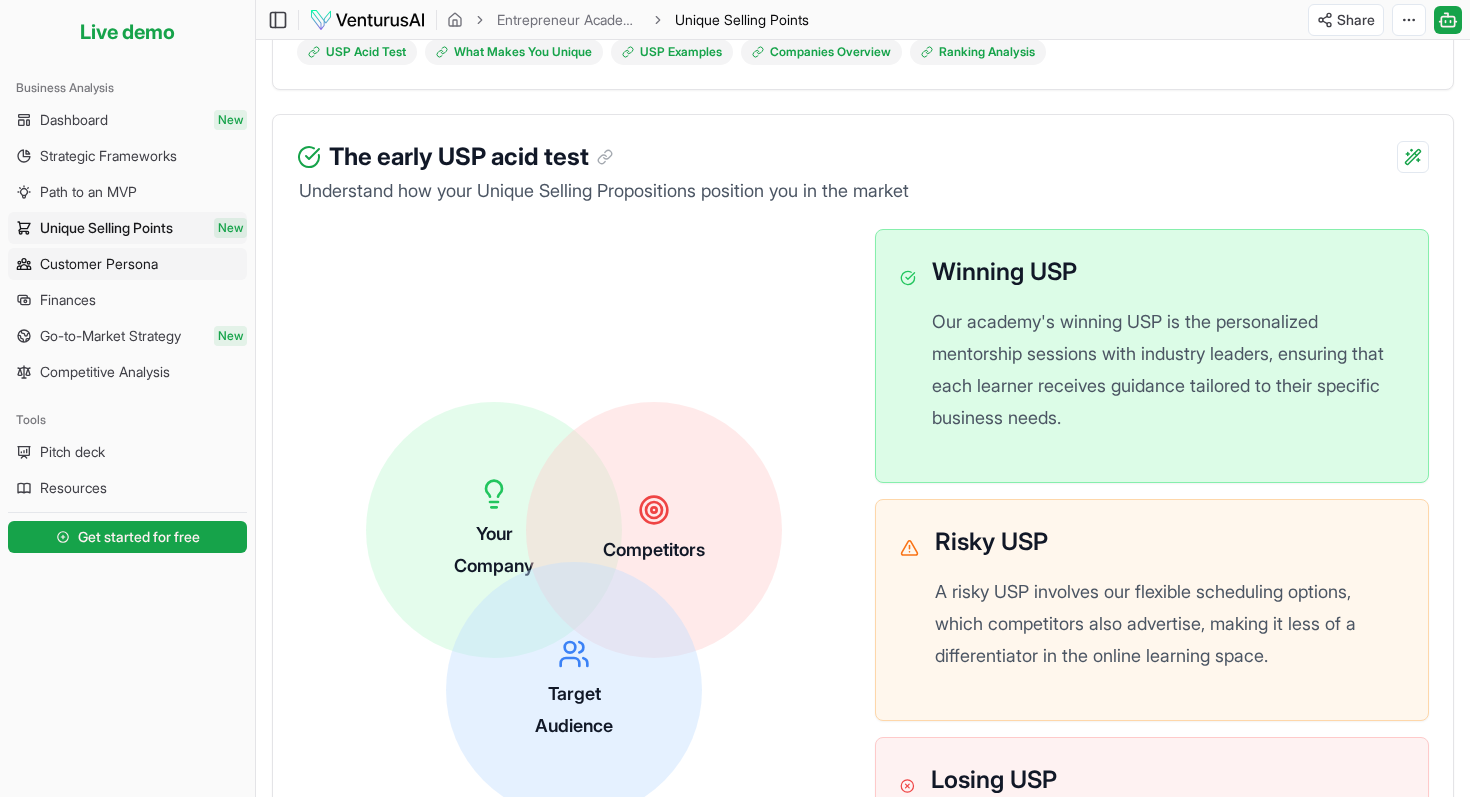 click on "Customer Persona" at bounding box center (99, 264) 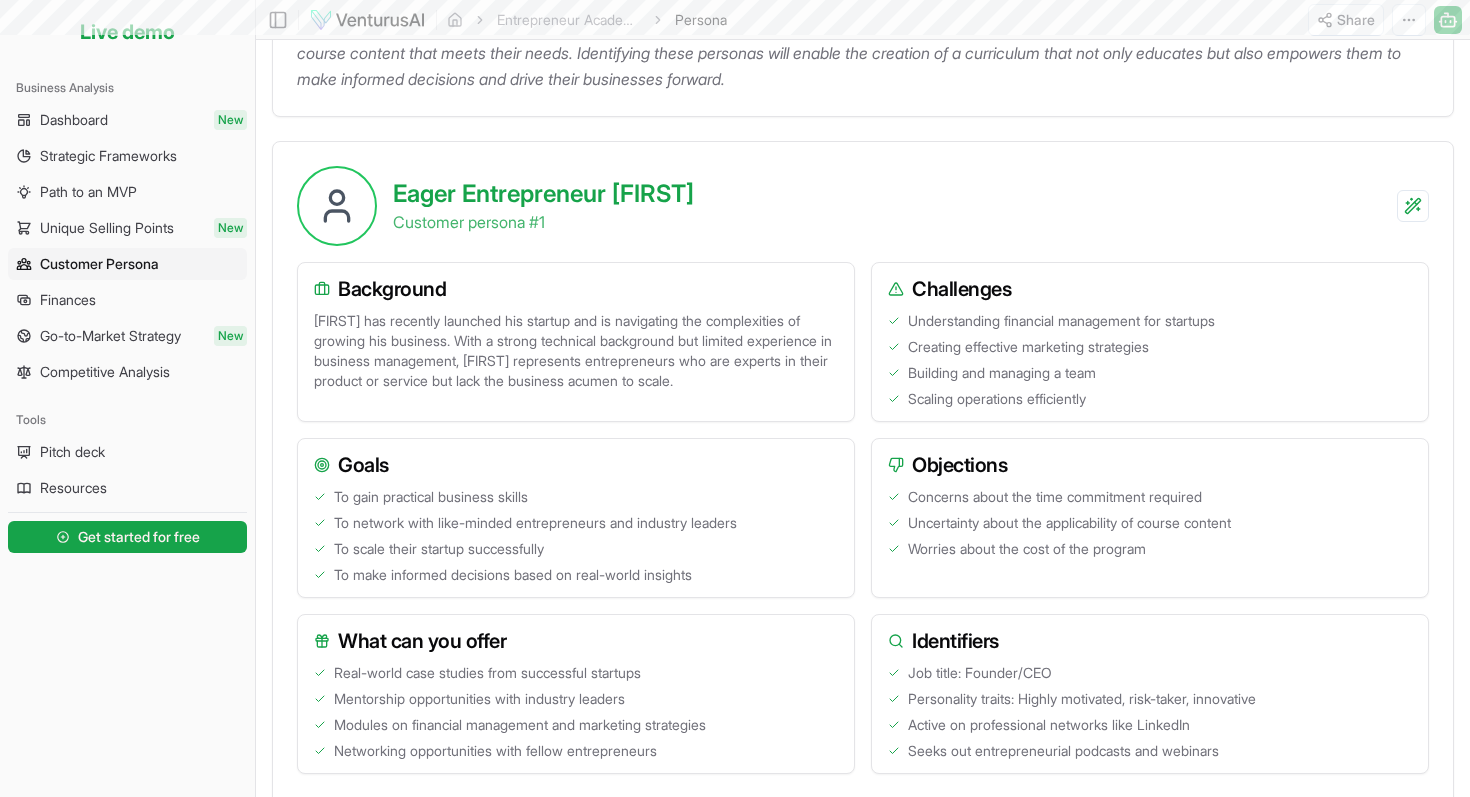 scroll, scrollTop: 0, scrollLeft: 0, axis: both 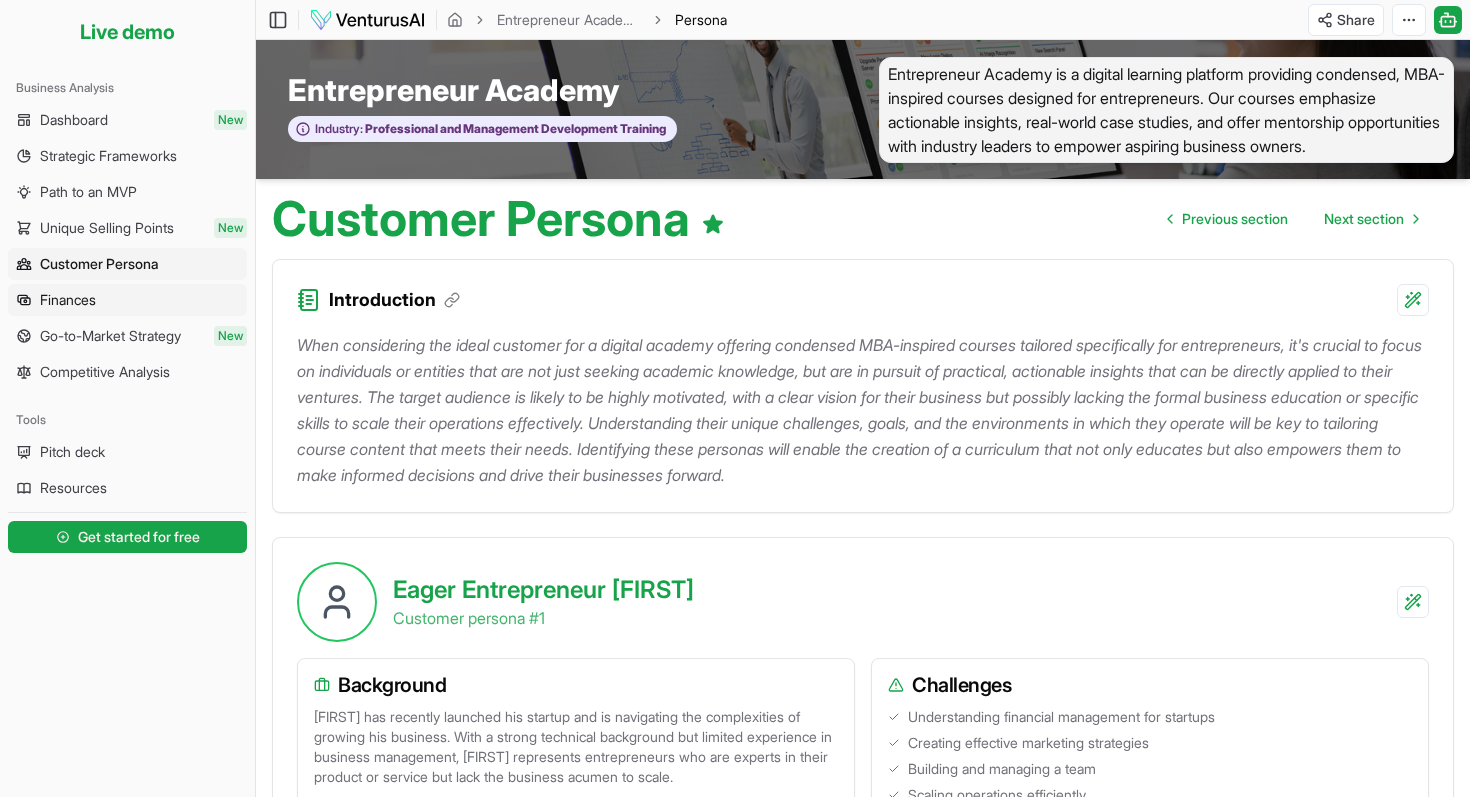 click on "Finances" at bounding box center (127, 300) 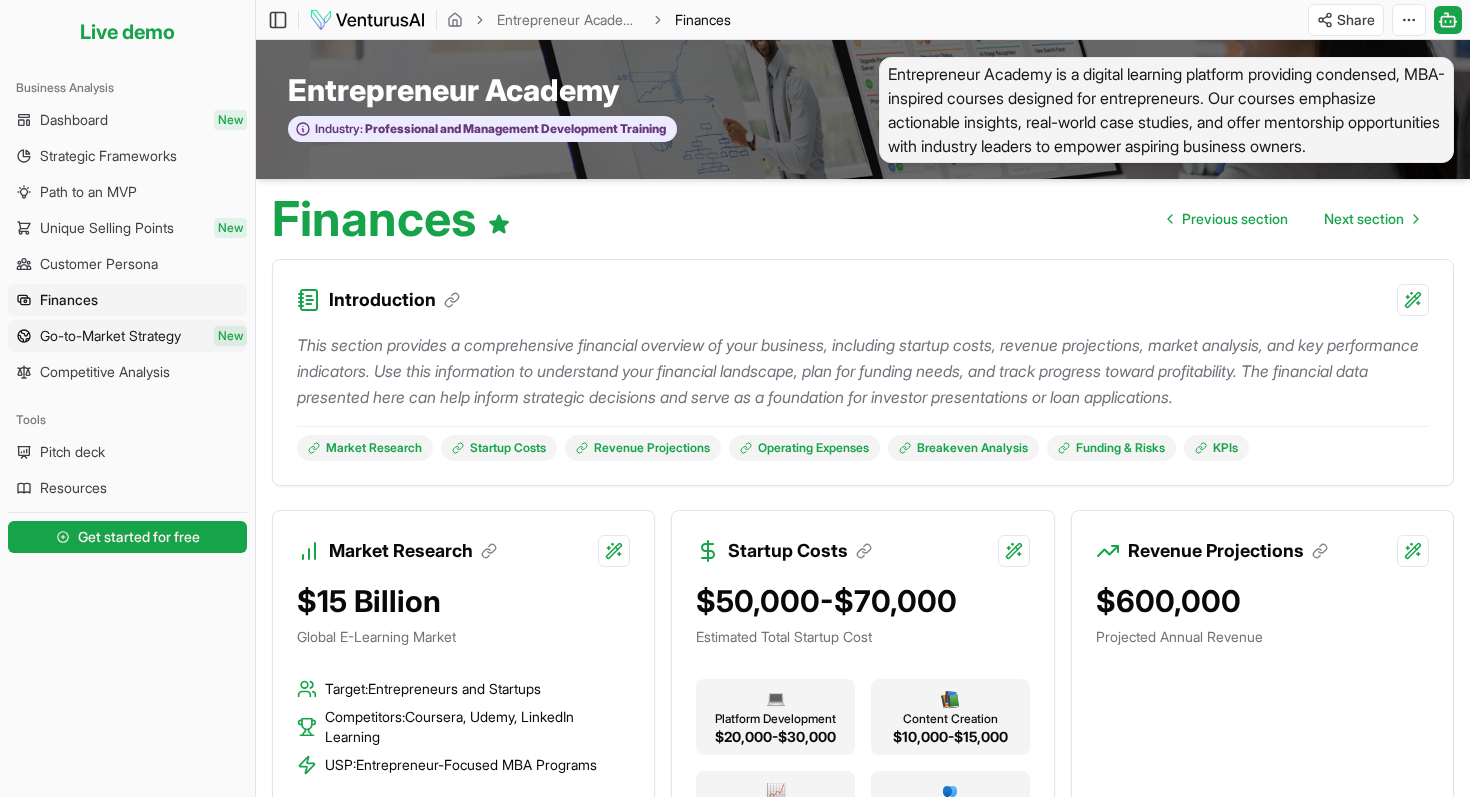 click on "Go-to-Market Strategy" at bounding box center [110, 336] 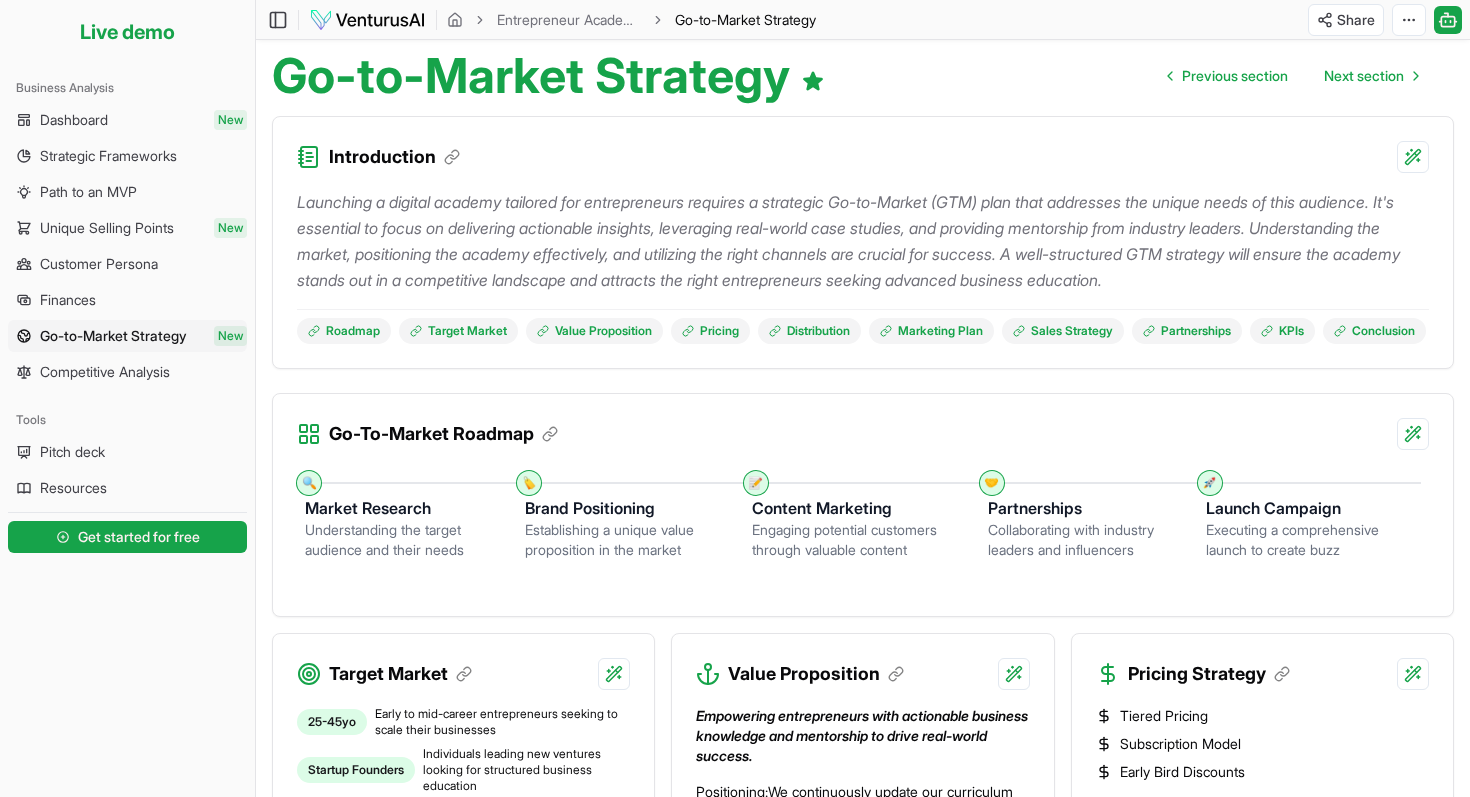 scroll, scrollTop: 156, scrollLeft: 0, axis: vertical 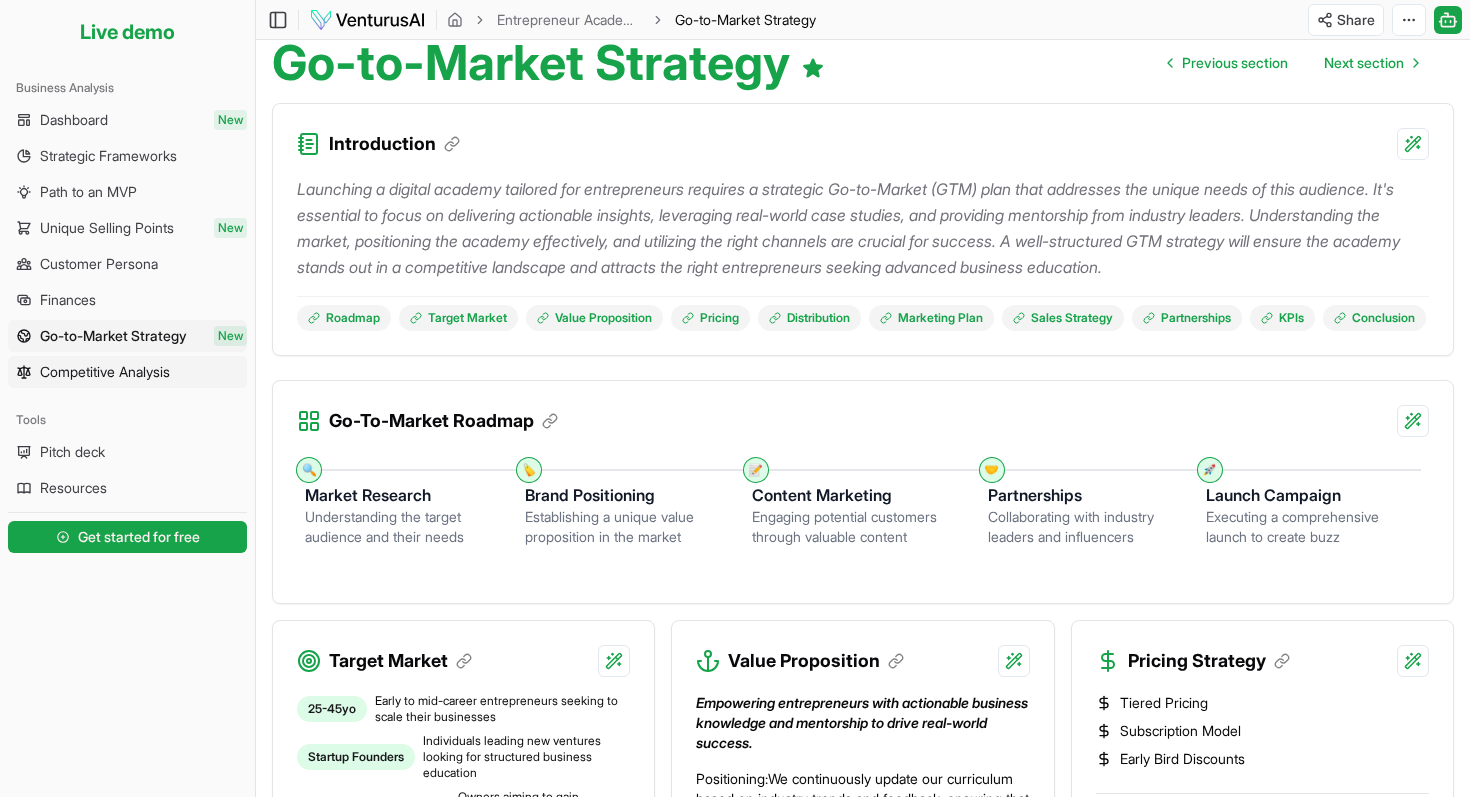 click on "Competitive Analysis" at bounding box center (105, 372) 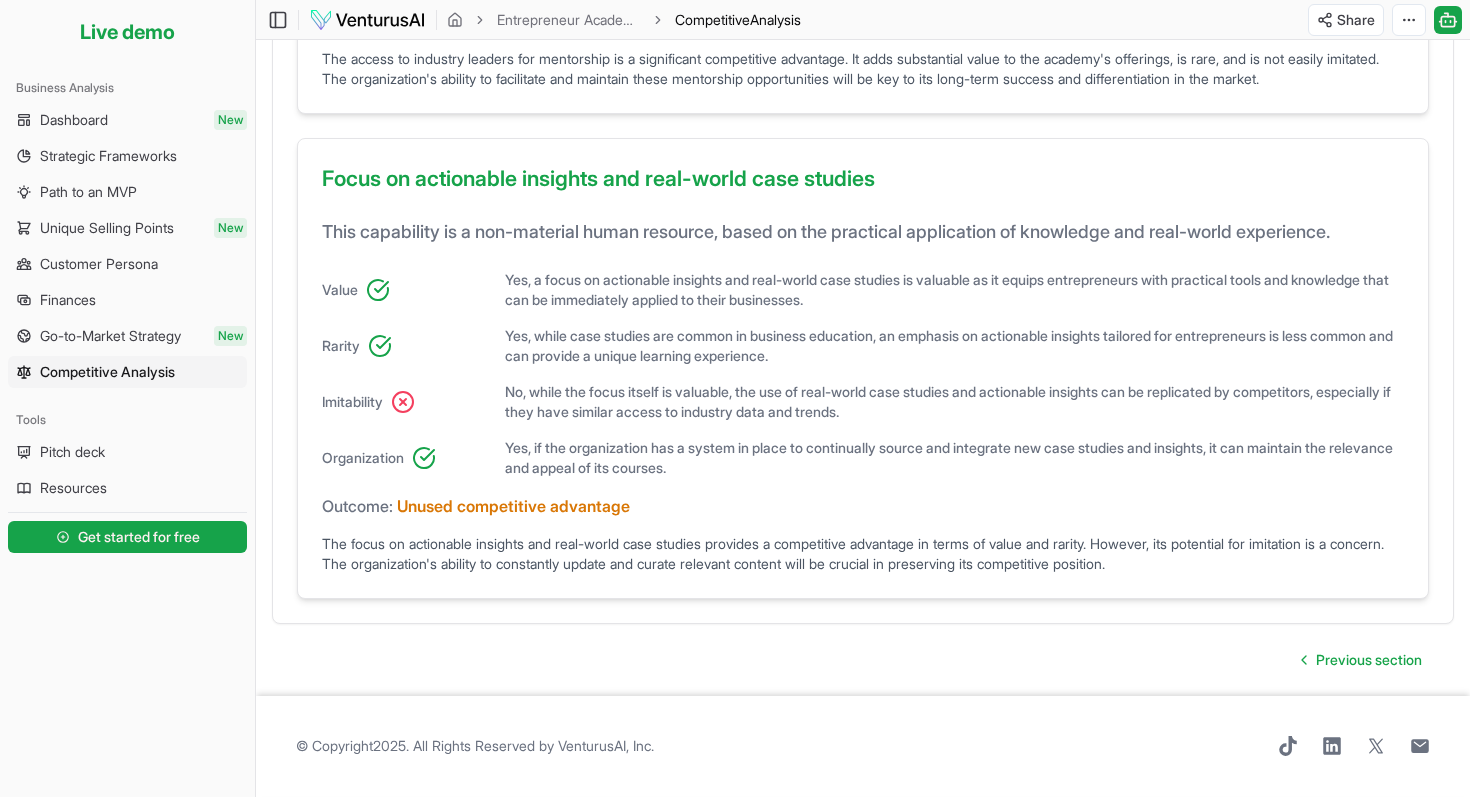 scroll, scrollTop: 1445, scrollLeft: 0, axis: vertical 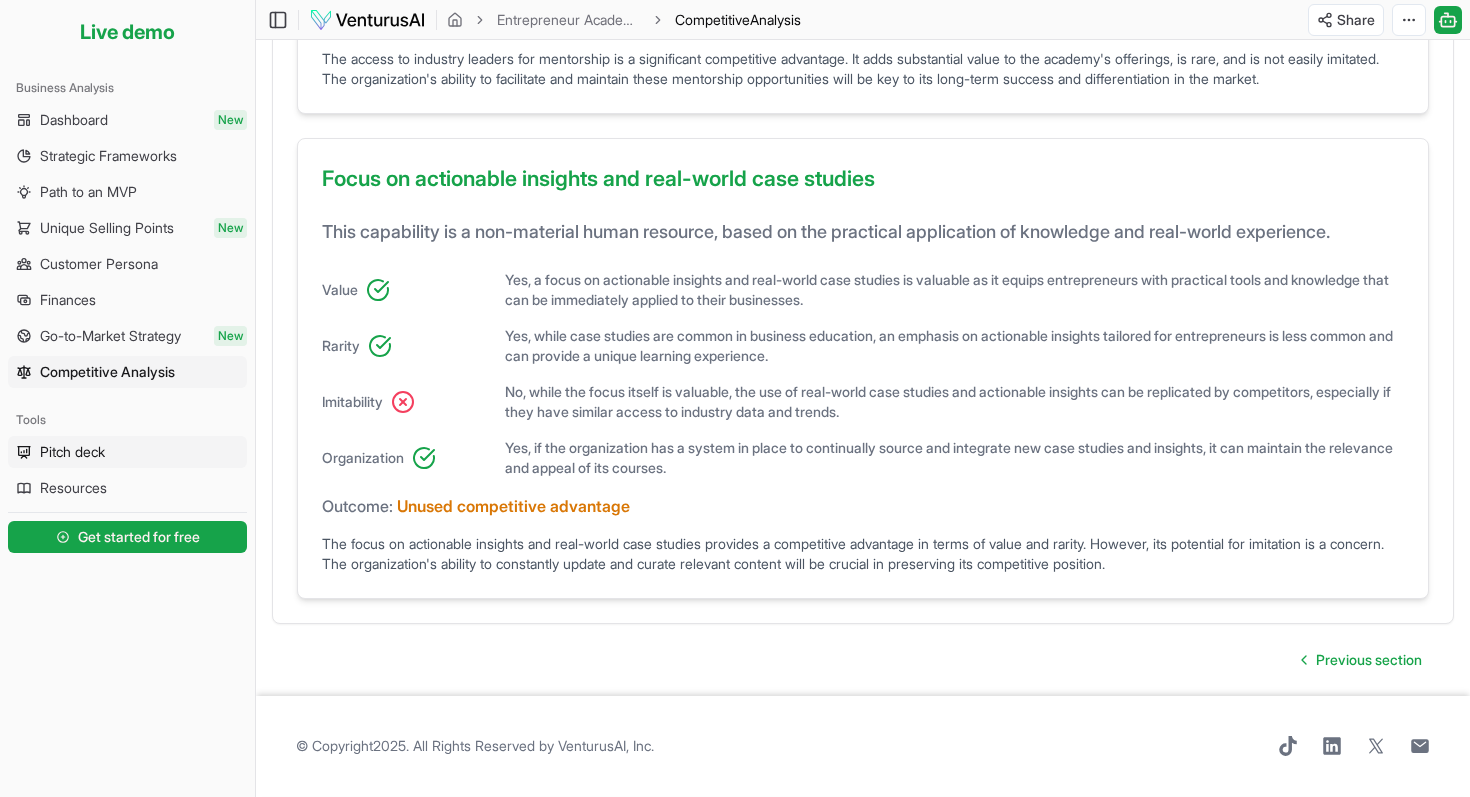 click on "Pitch deck" at bounding box center (72, 452) 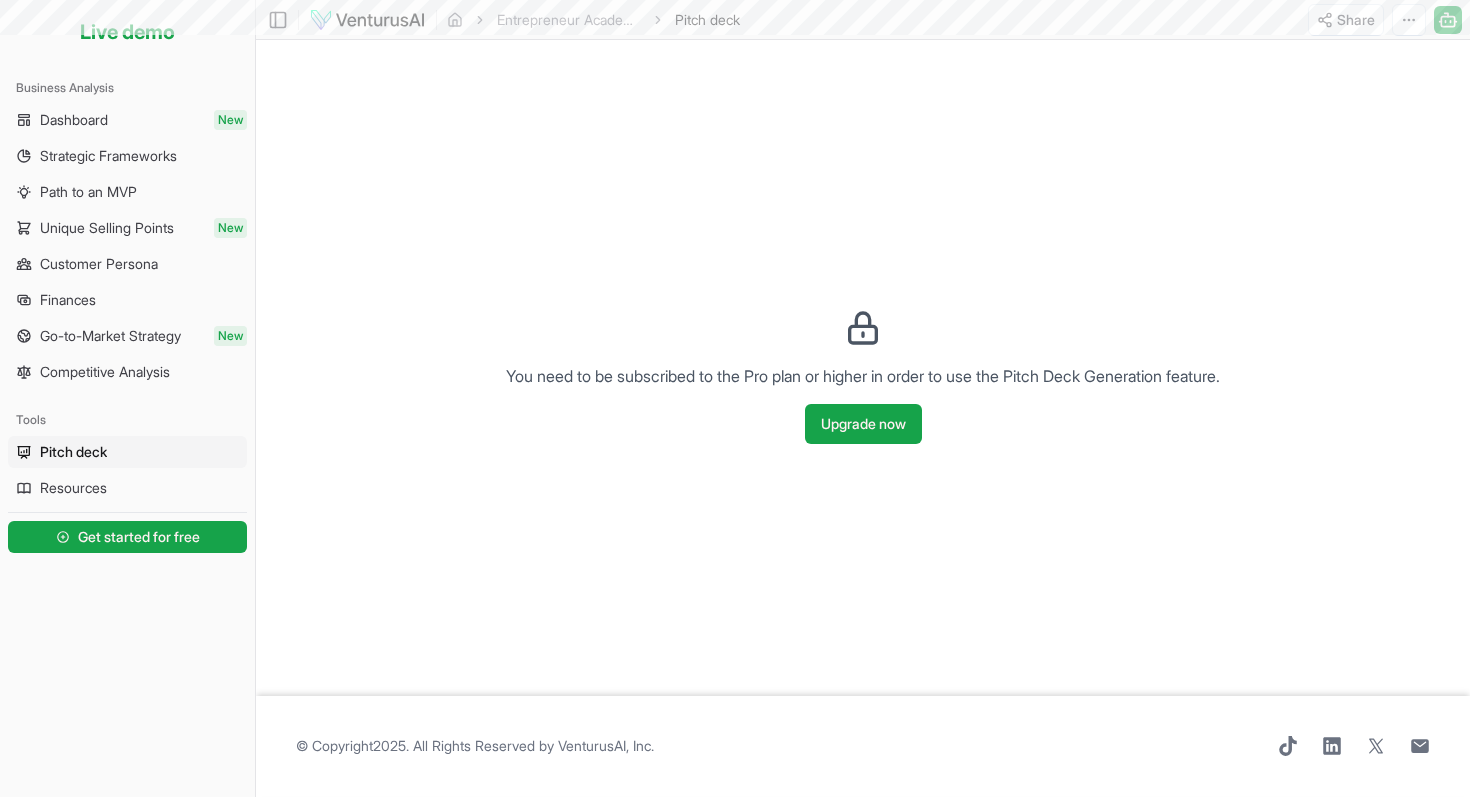 scroll, scrollTop: 0, scrollLeft: 0, axis: both 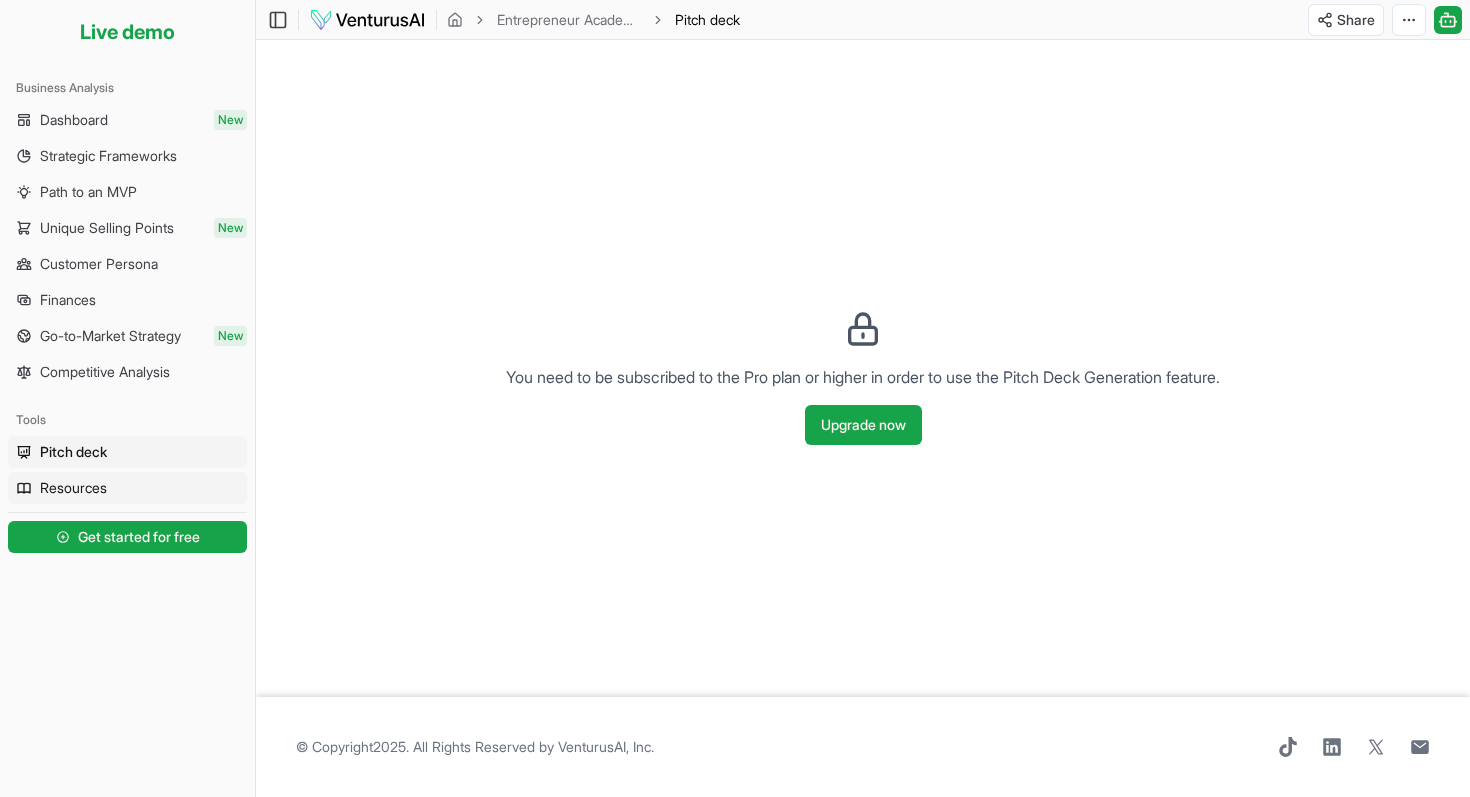click on "Resources" at bounding box center [127, 488] 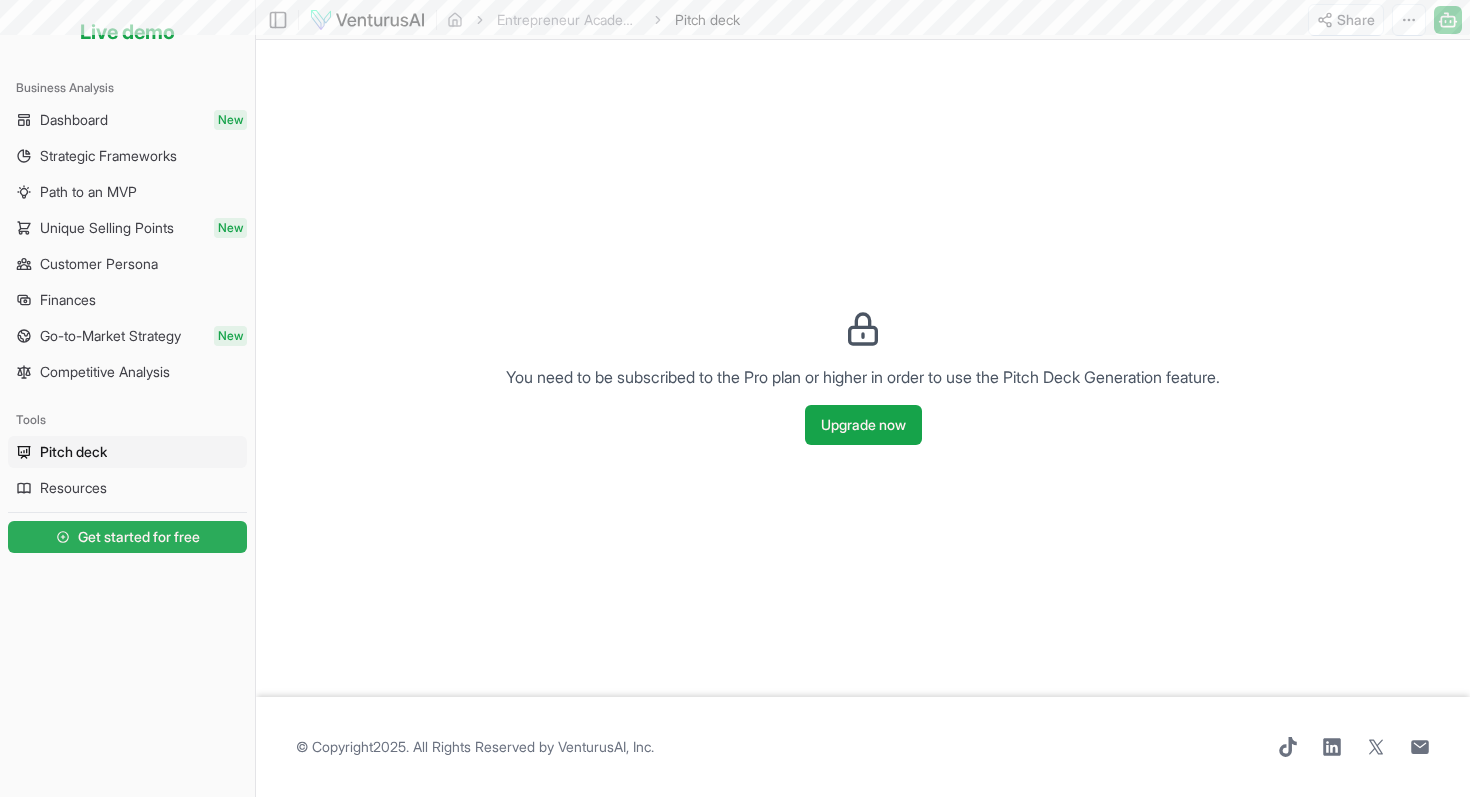 click on "Get started for free" at bounding box center (127, 537) 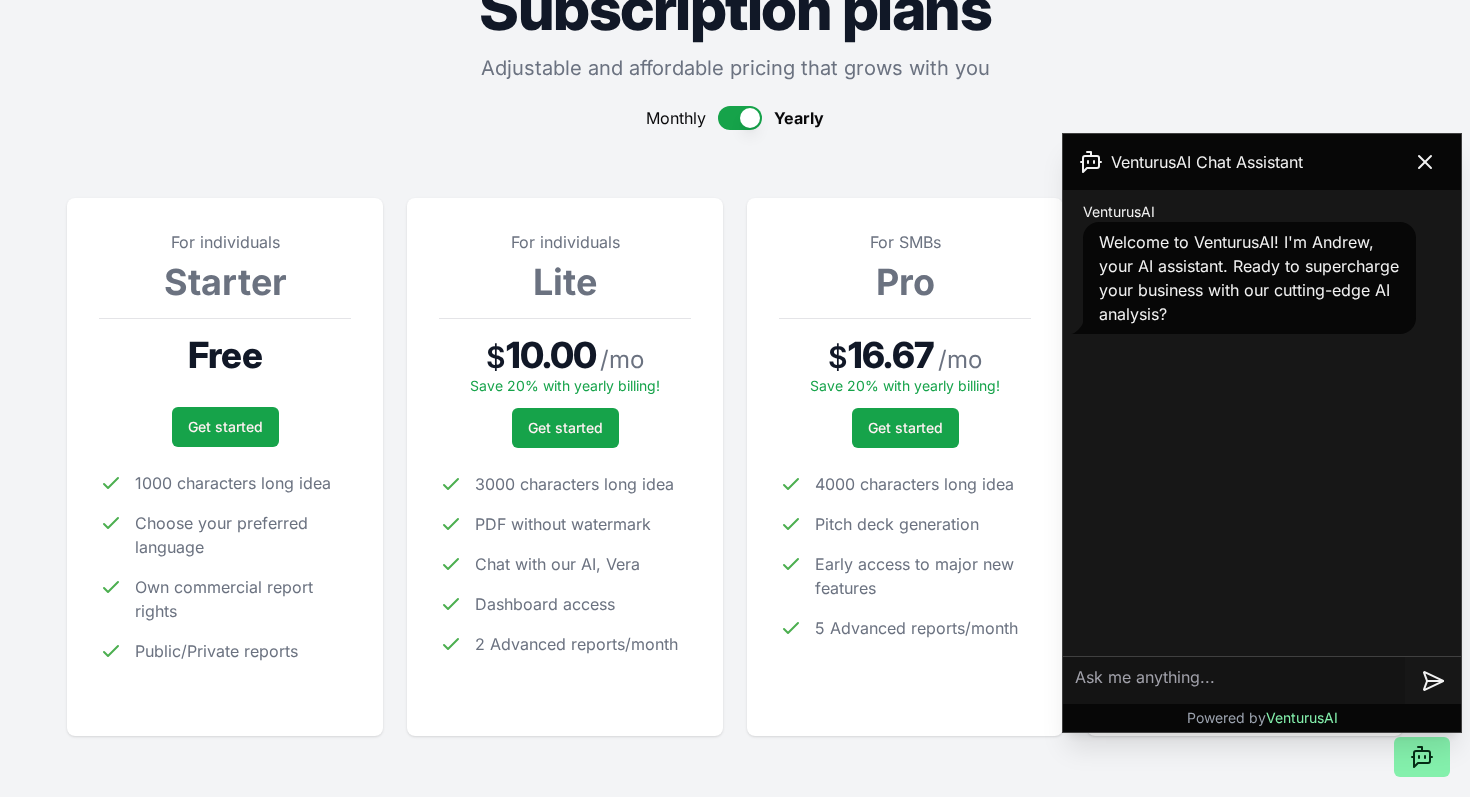 scroll, scrollTop: 160, scrollLeft: 0, axis: vertical 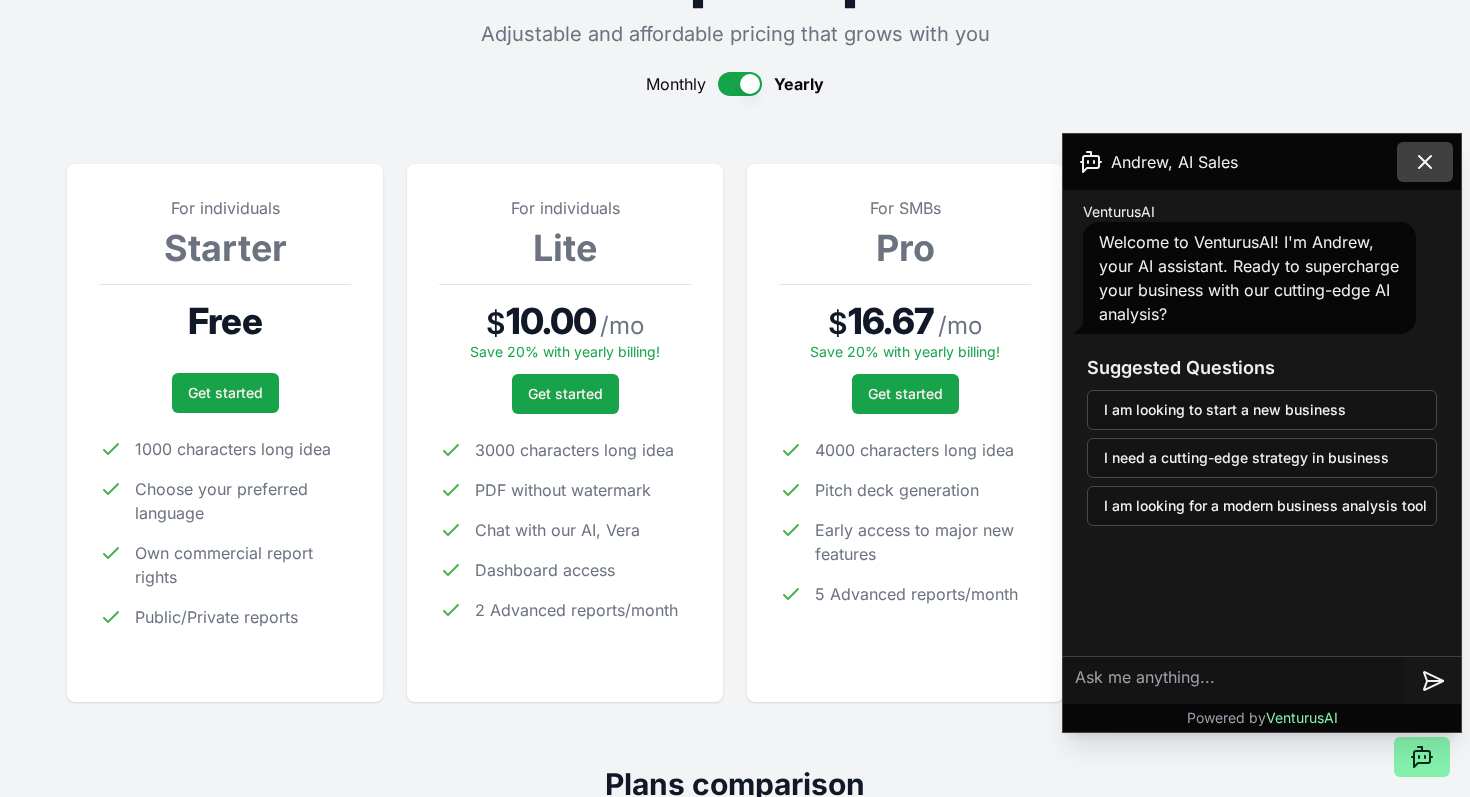 click at bounding box center [1425, 162] 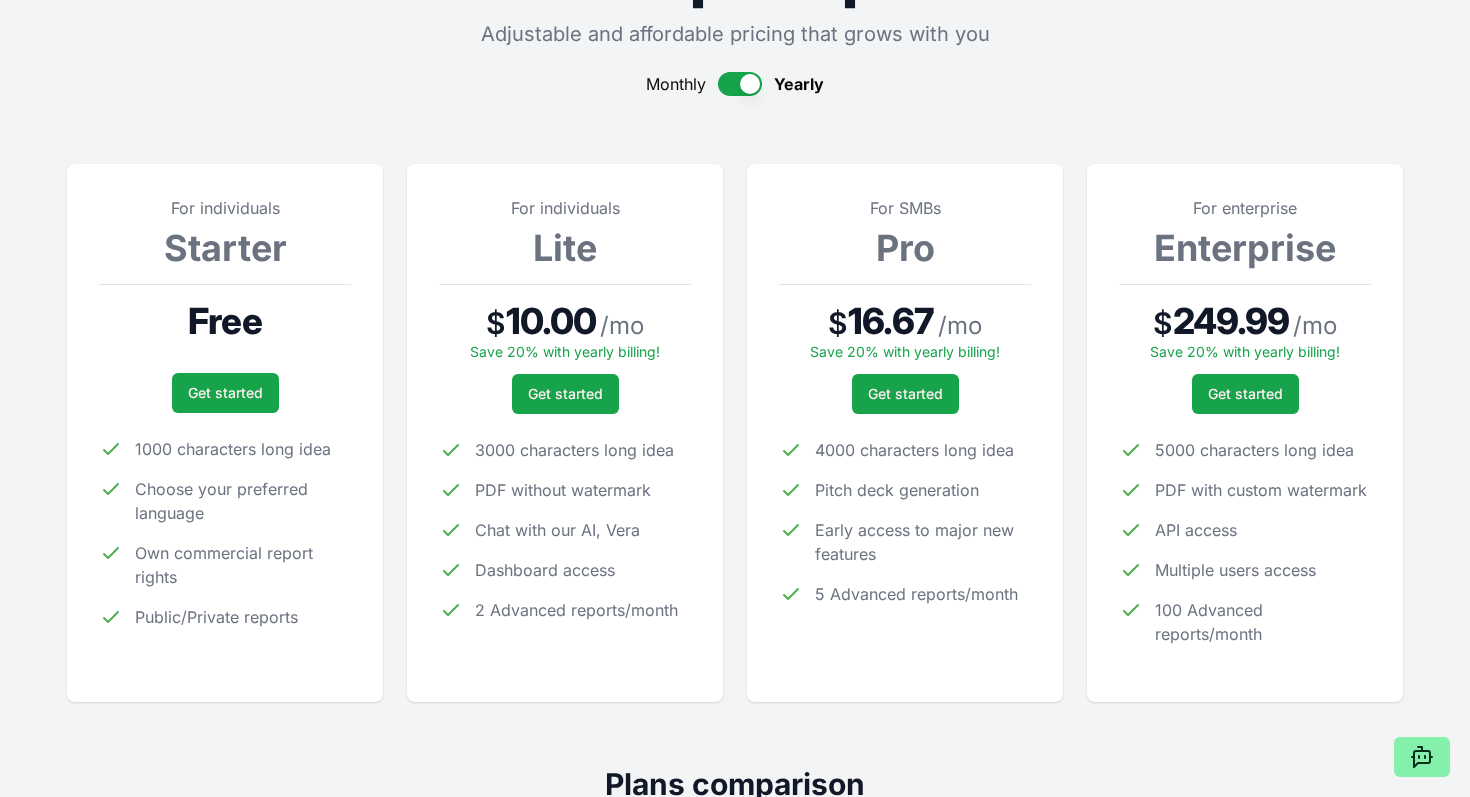 click on "For individuals Starter Free Get started 1000 characters long idea Choose your preferred language Own commercial report rights Public/Private reports For individuals Lite $ [PRICE] / mo Save 20% with yearly billing! Get started 3000 characters long idea PDF without watermark Chat with our AI, Vera Dashboard access 2 Advanced reports/month For SMBs Pro $ [PRICE] / mo Save 20% with yearly billing! Get started 4000 characters long idea Pitch deck generation Early access to major new features 5 Advanced reports/month For enterprise Enterprise $ [PRICE] / mo Save 20% with yearly billing! Get started 5000 characters long idea PDF with custom watermark API access Multiple users access 100 Advanced reports/month" at bounding box center [735, 415] 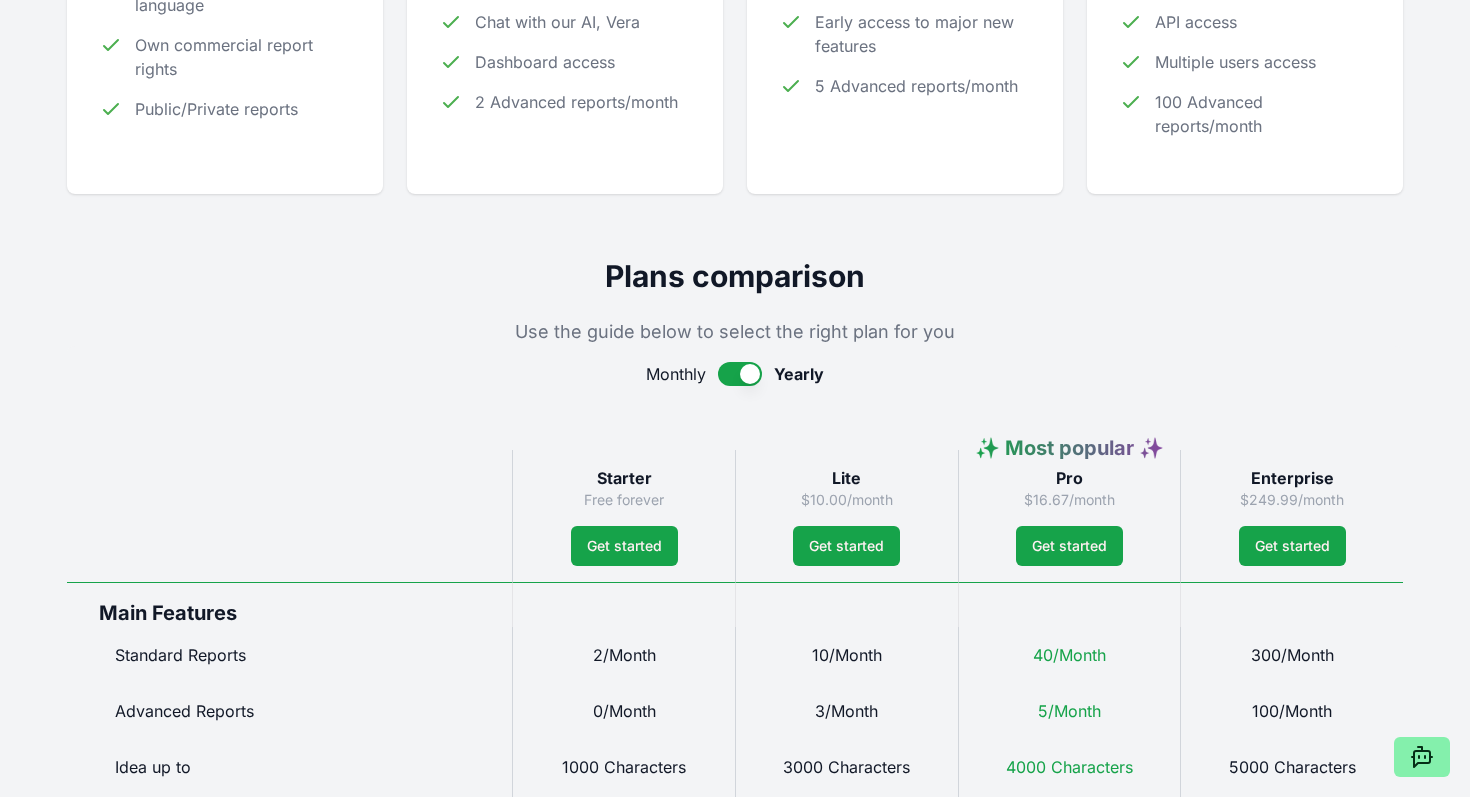 scroll, scrollTop: 0, scrollLeft: 0, axis: both 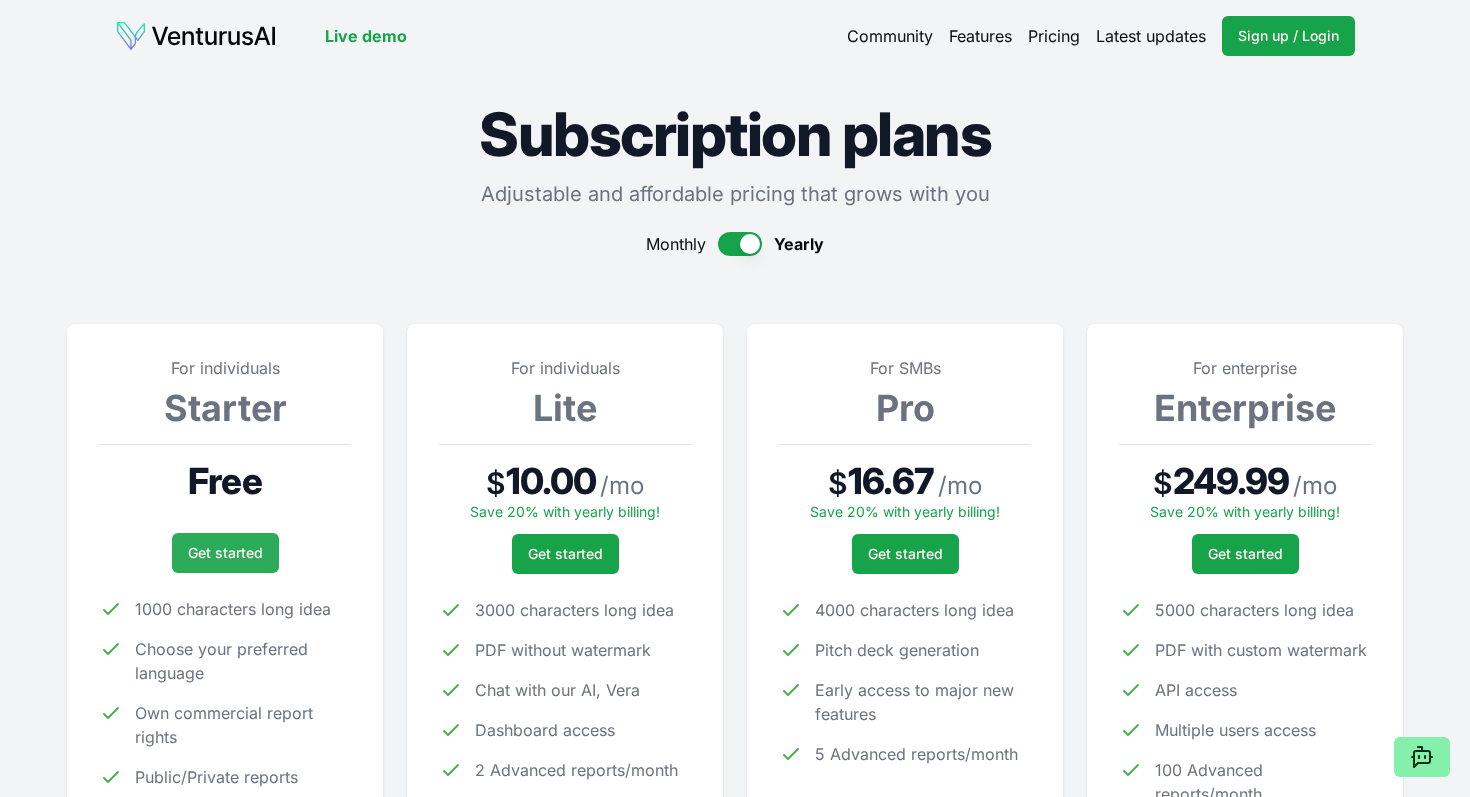 click on "Get started" at bounding box center [225, 553] 